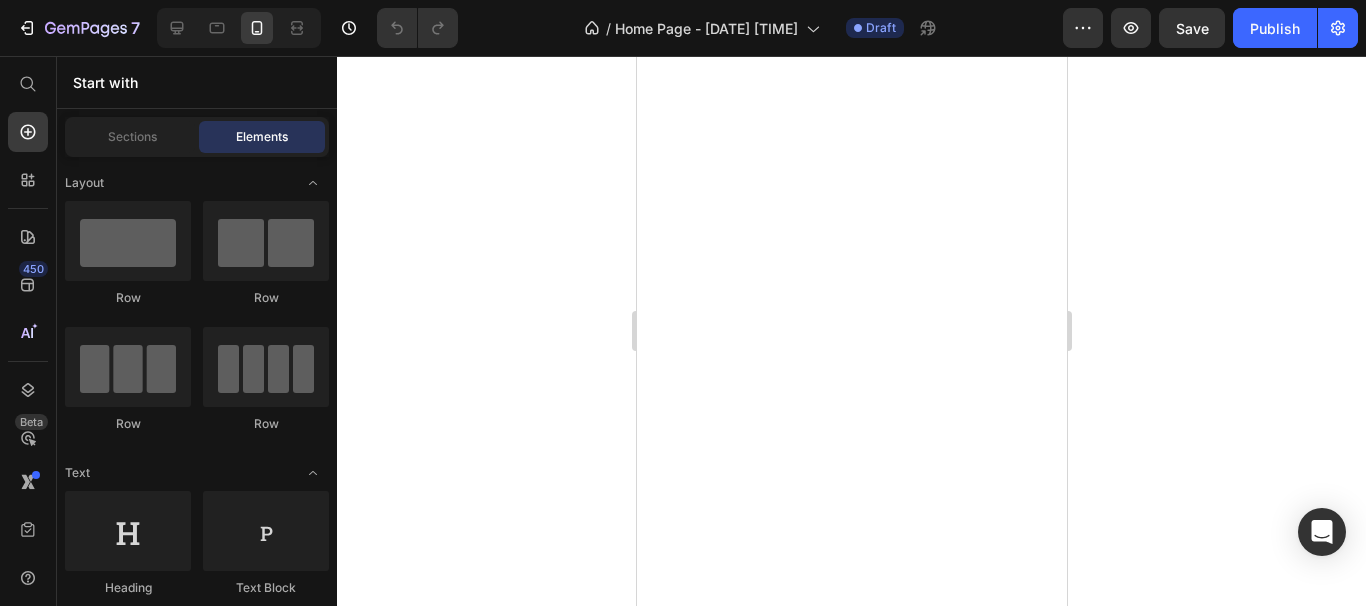 scroll, scrollTop: 0, scrollLeft: 0, axis: both 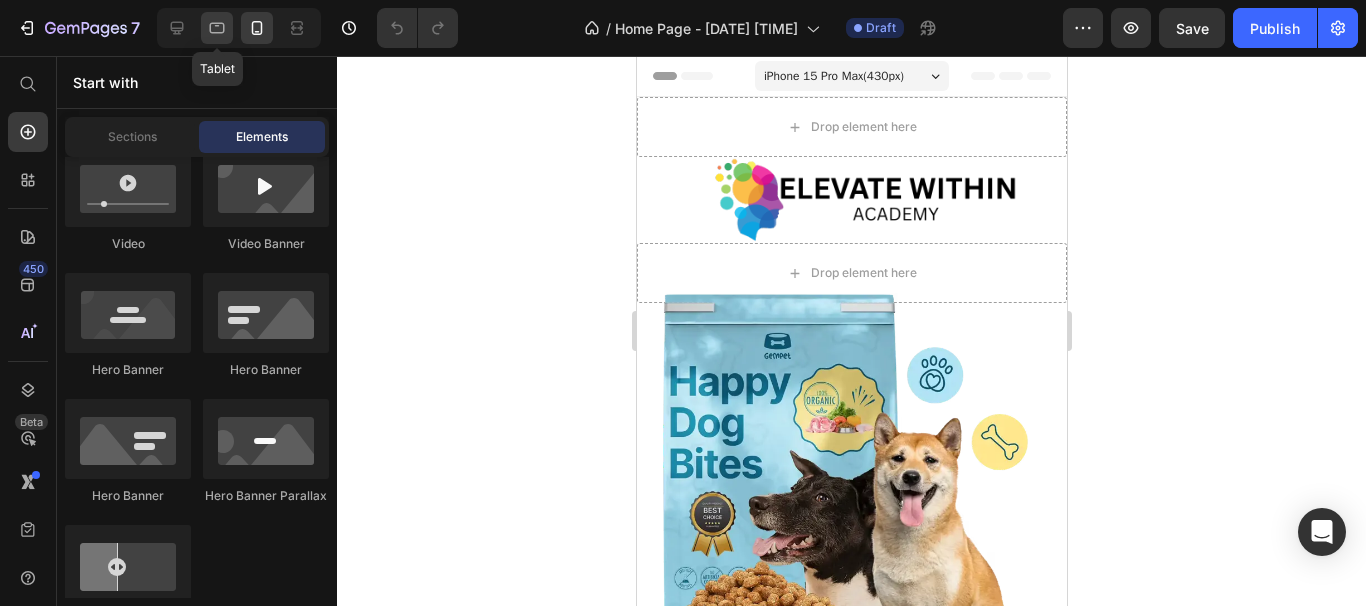 click 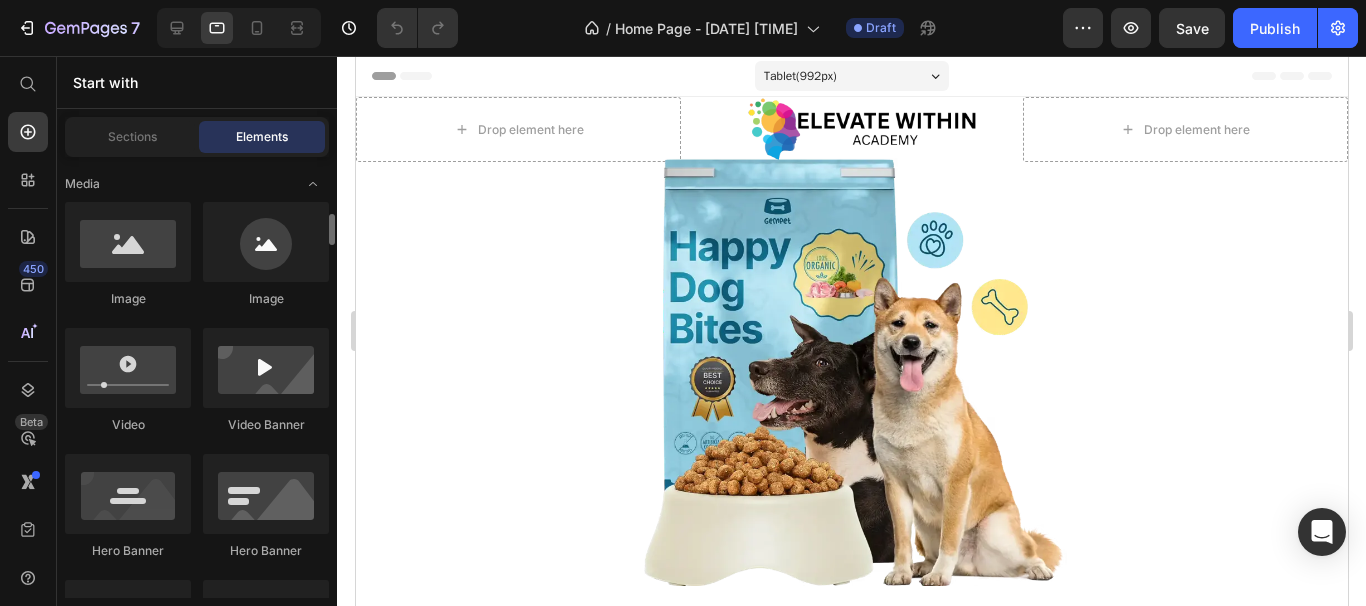 scroll, scrollTop: 748, scrollLeft: 0, axis: vertical 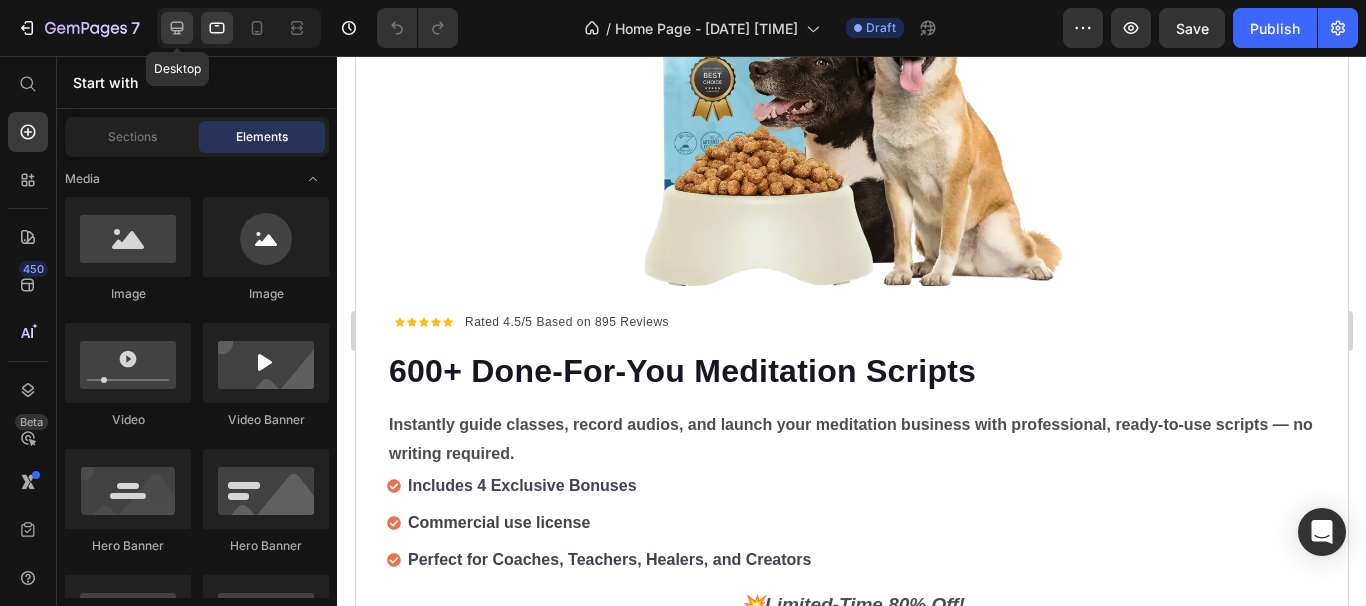 click 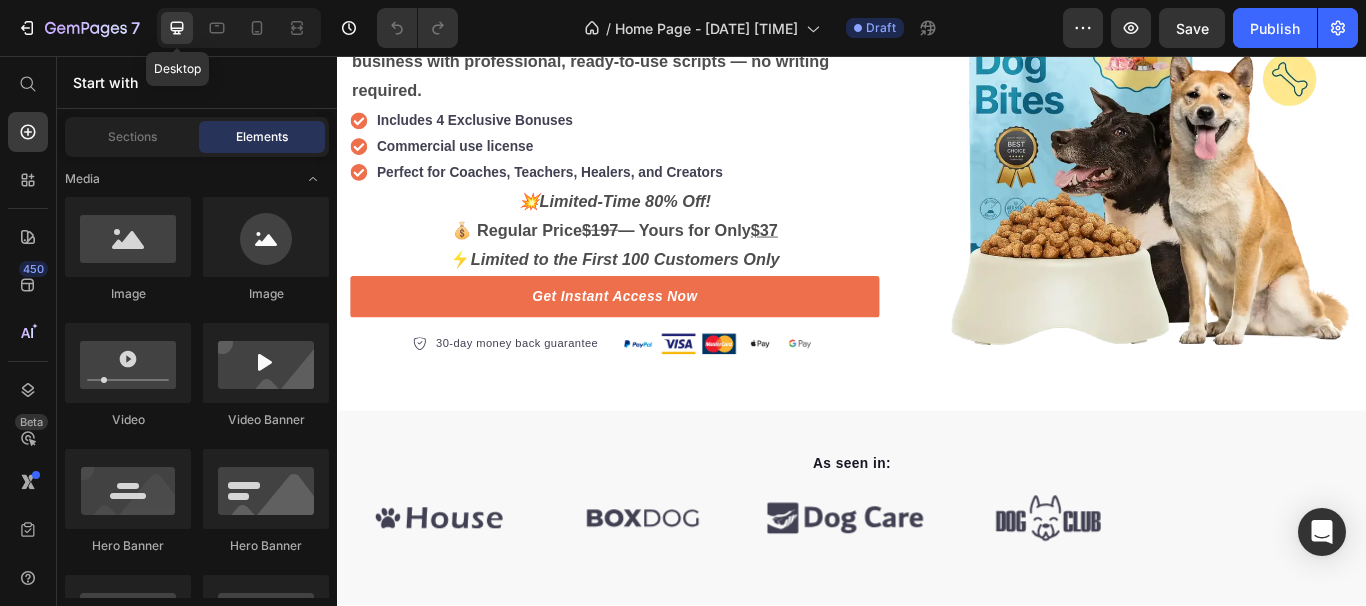 click 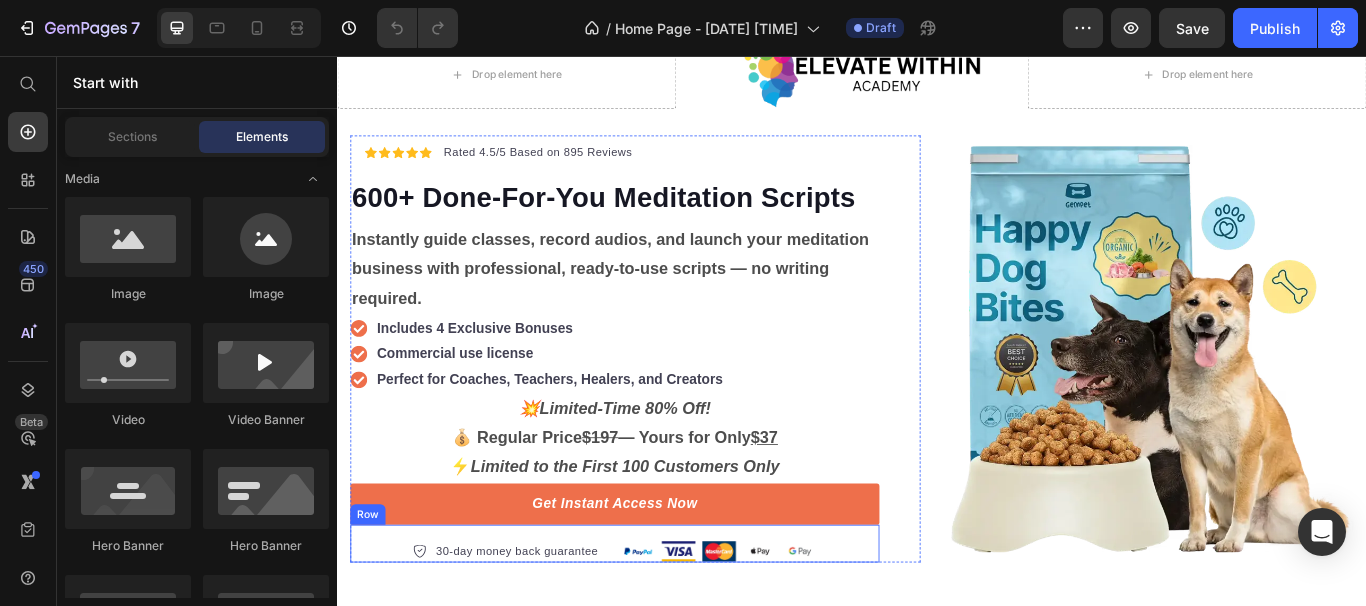 scroll, scrollTop: 0, scrollLeft: 0, axis: both 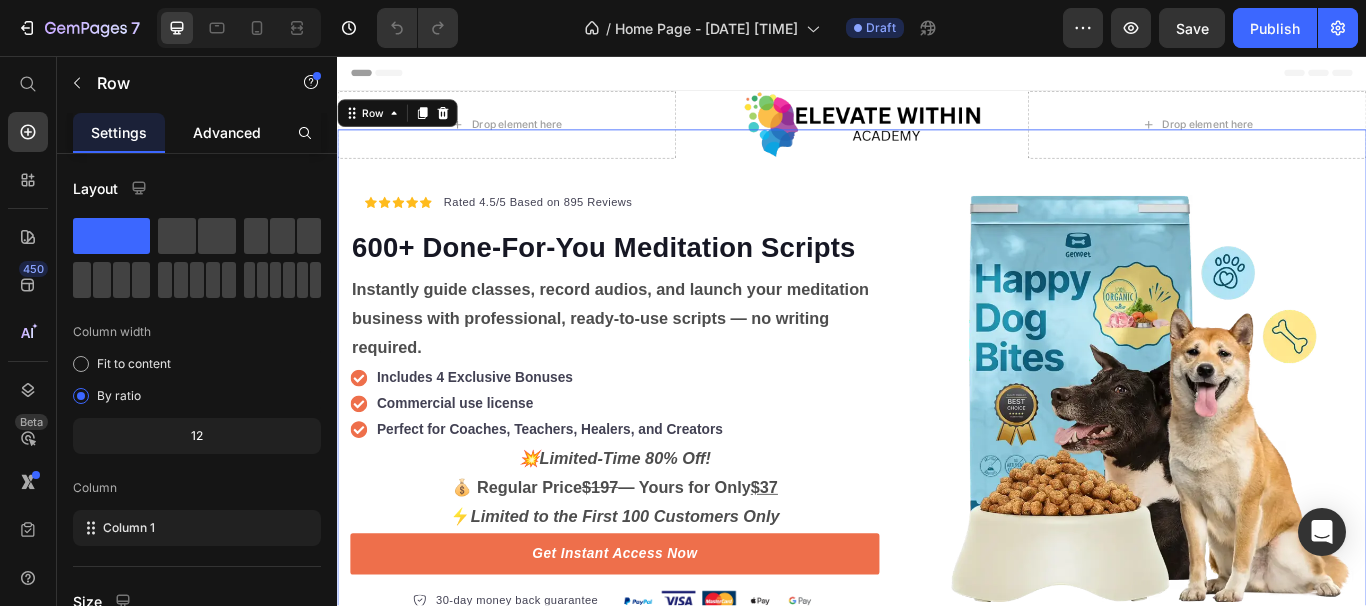 click on "Advanced" at bounding box center [227, 132] 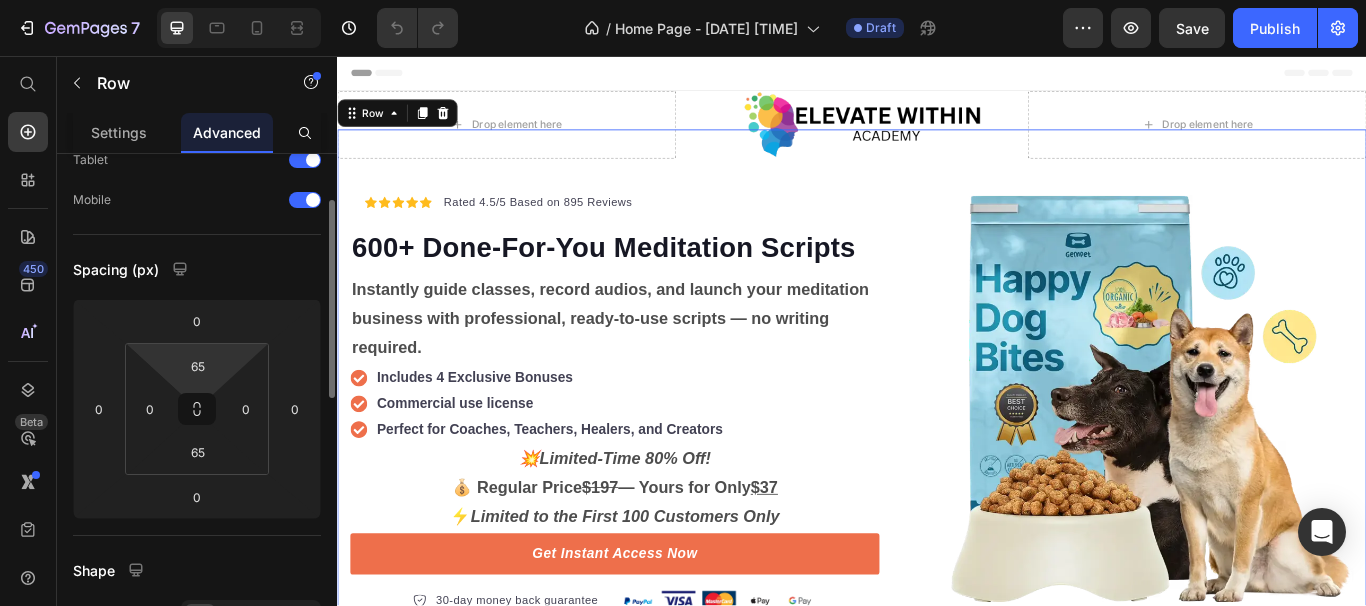 scroll, scrollTop: 117, scrollLeft: 0, axis: vertical 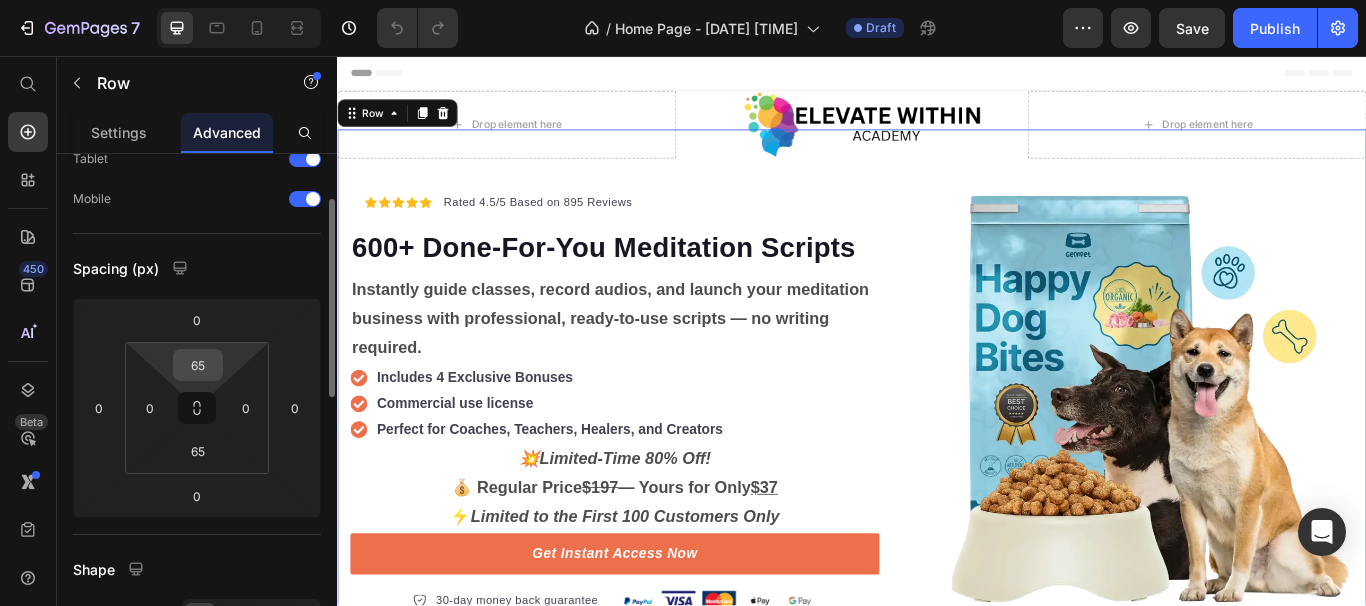 click on "65" at bounding box center (198, 365) 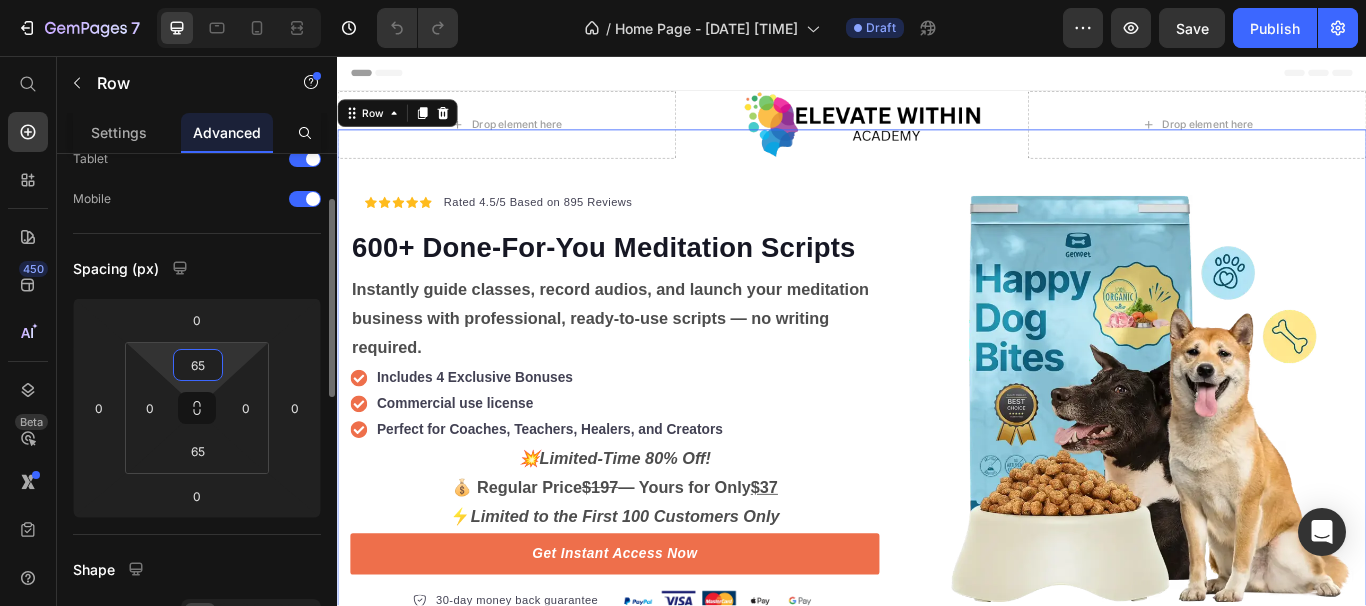 click on "65" at bounding box center [198, 365] 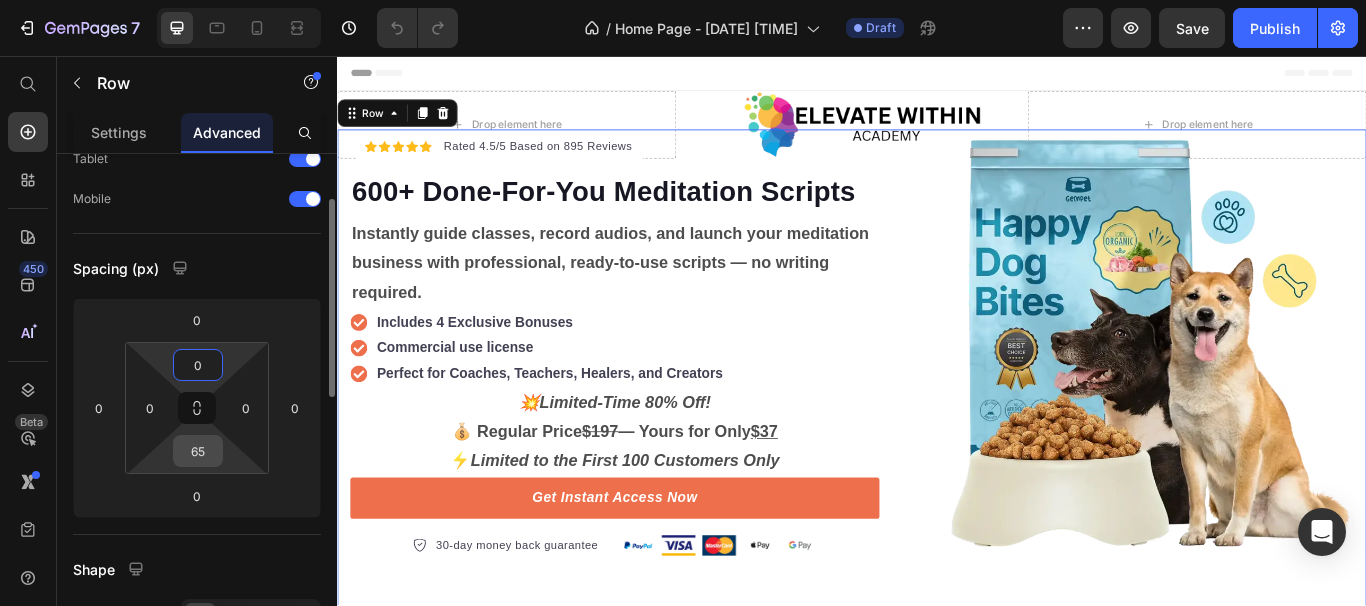 type on "0" 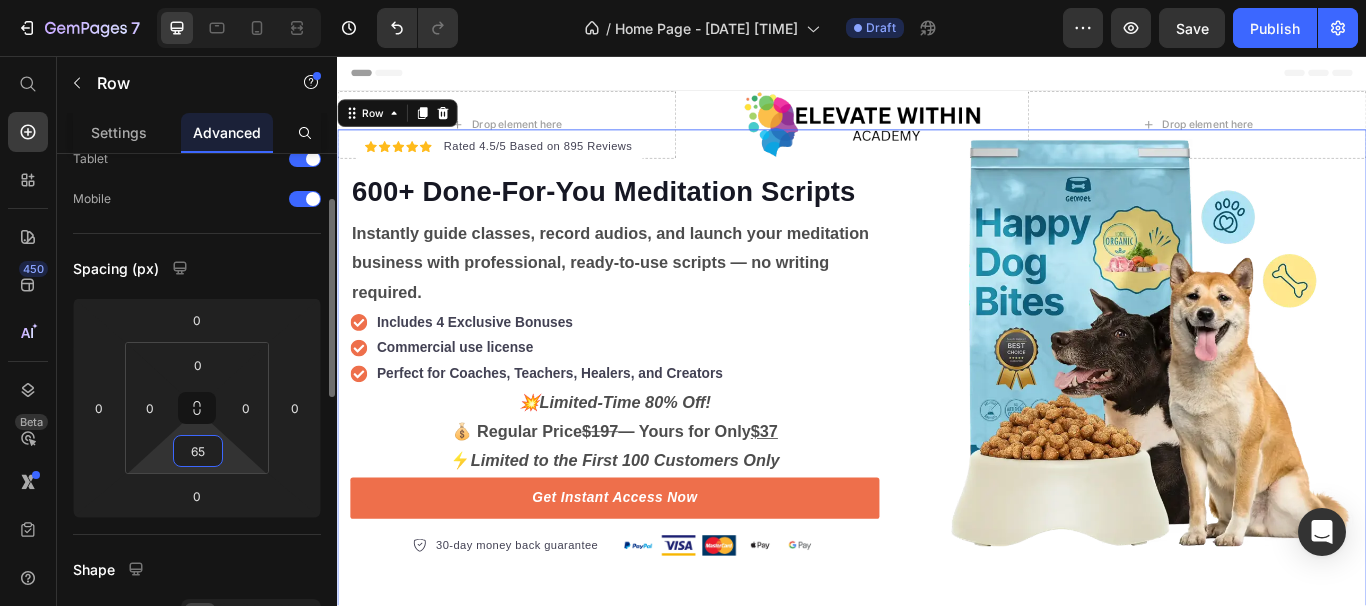 click on "65" at bounding box center (198, 451) 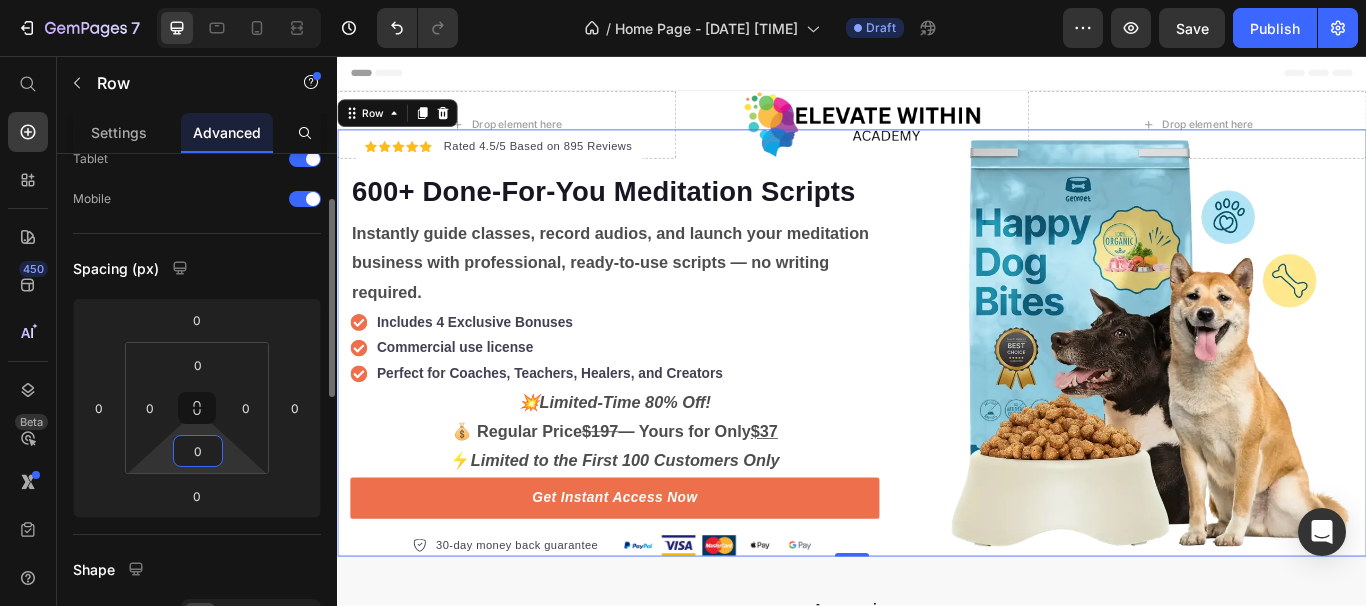 type on "0" 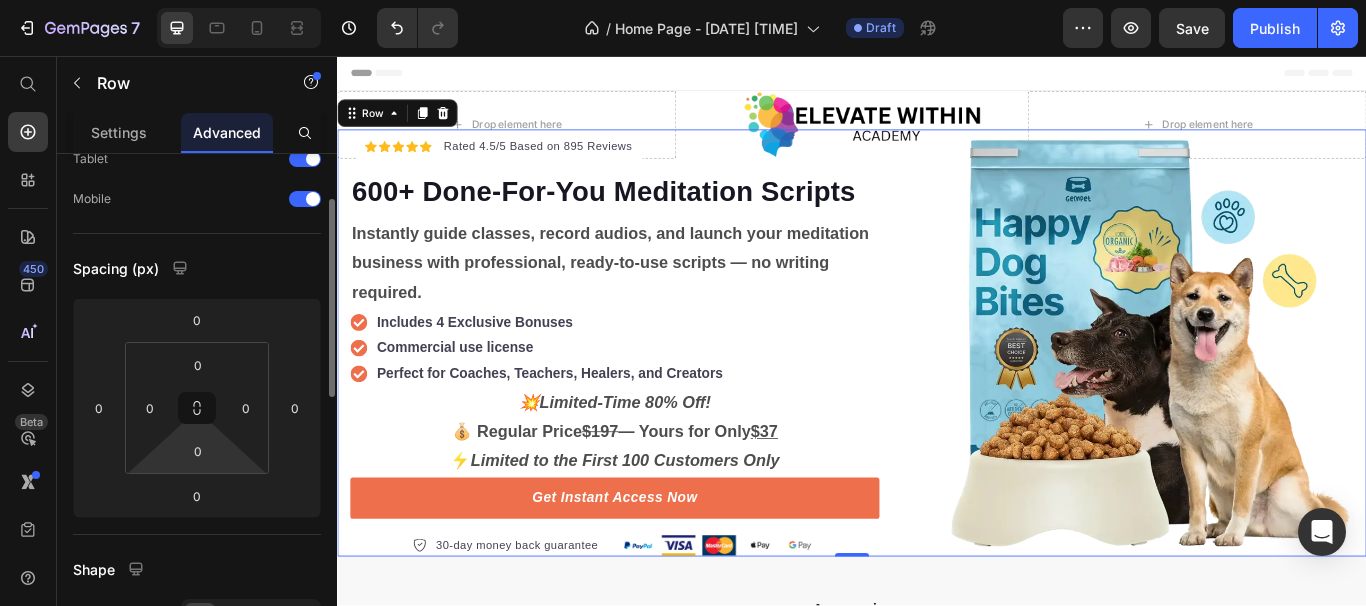 click on "Display on Desktop Tablet Mobile Spacing (px) 0 0 0 0 0 0 0 0 Shape Border Corner Shadow Position Opacity 100 % Animation Upgrade to Build plan  to unlock Animation & other premium features. Interaction Upgrade to Optimize plan  to unlock Interaction & other premium features. CSS class" at bounding box center (197, 640) 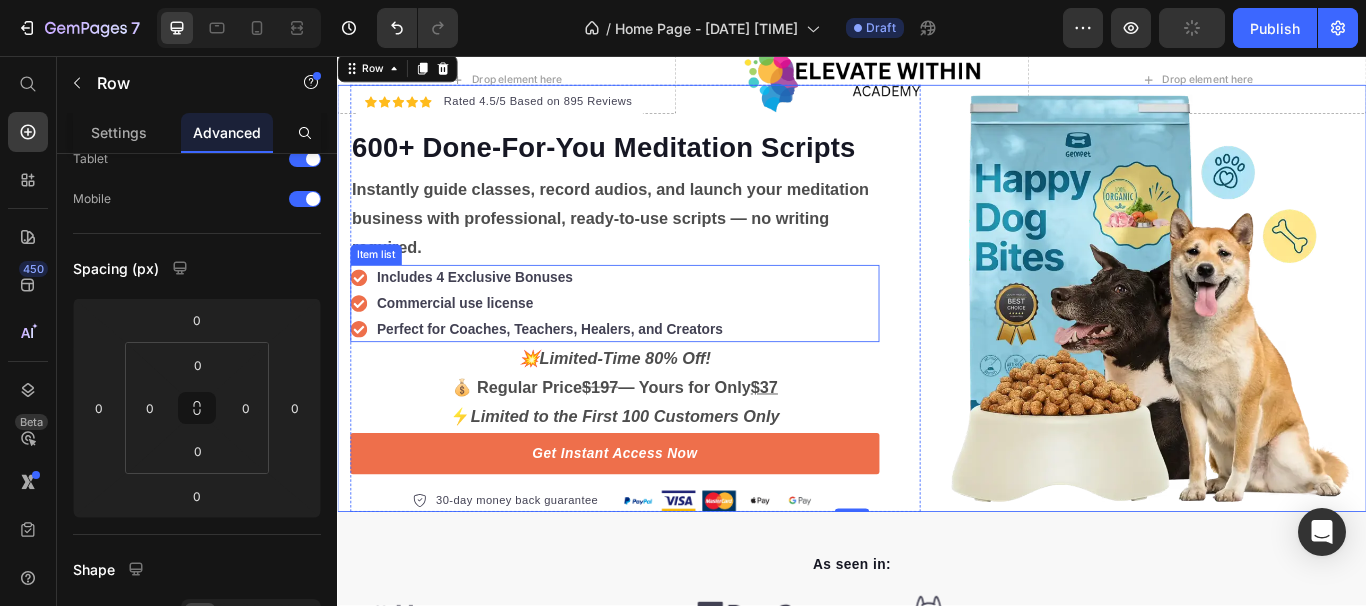 scroll, scrollTop: 0, scrollLeft: 0, axis: both 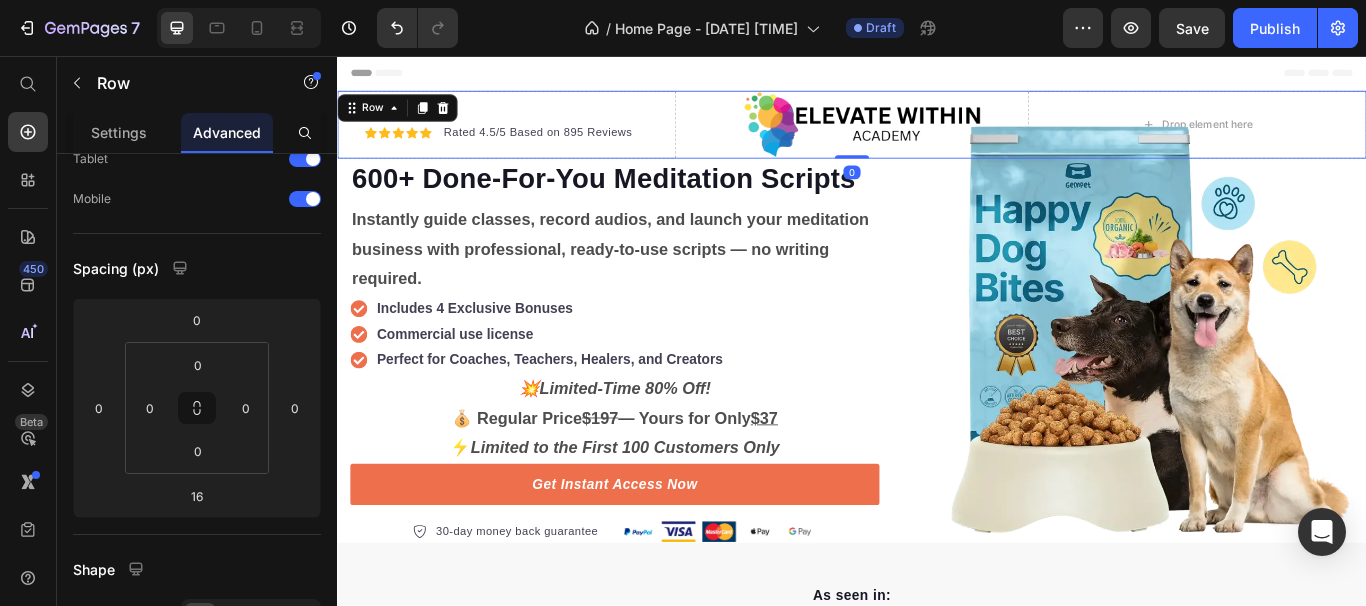 drag, startPoint x: 928, startPoint y: 187, endPoint x: 929, endPoint y: 151, distance: 36.013885 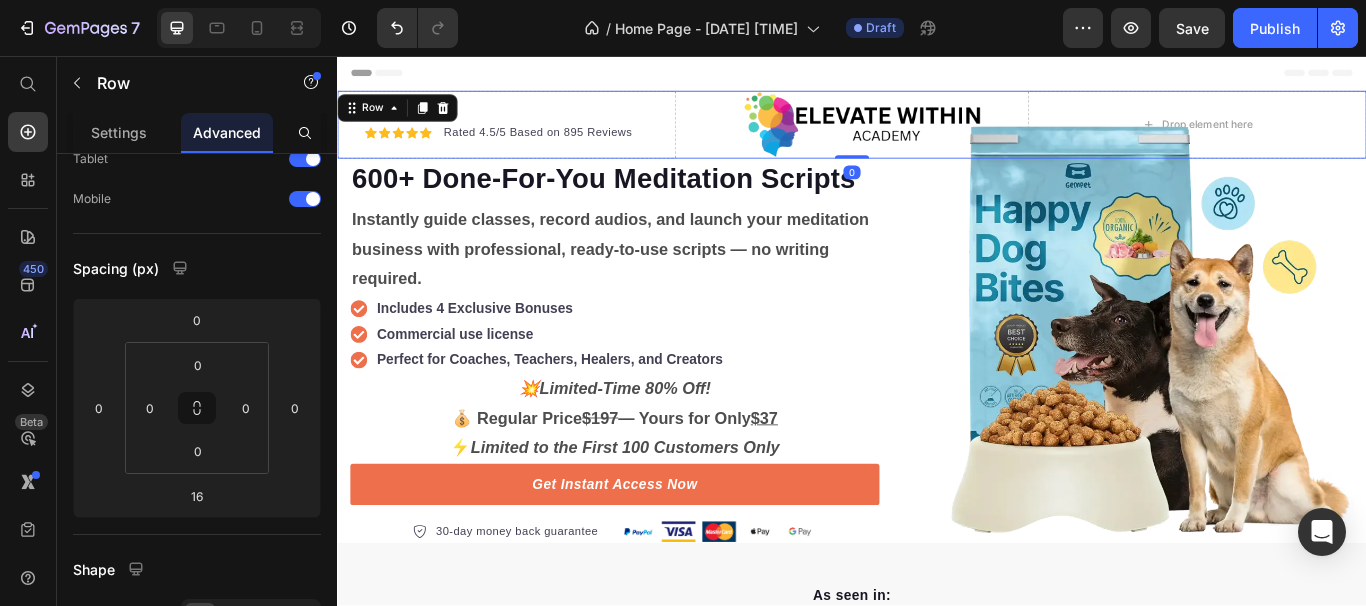 click on "Drop element here Image
Drop element here Row   0 Section 1 Icon Icon Icon Icon Icon Icon List Hoz Rated 4.5/5 Based on 895 Reviews Text block Row 600+ Done-For-You Meditation Scripts Heading Instantly guide classes, record audios, and launch your meditation business with professional, ready-to-use scripts — no writing required. Text Block Includes 4 Exclusive Bonuses Commercial use license Perfect for Coaches, Teachers, Healers, and Creators Item list 💥Limited-Time 80% Off! 💰 Regular Price  $197  — Yours for Only  $37 ⚡  Limited to the First 100 Customers Only Text Block Get Instant Access Now Button
30-day money back guarantee Item list Image Row Row Image Row Row Section 2 As seen in: Text block Image Image Image Image Image Image Carousel Row Section 3 What dog parents are saying Heading Video Video Video Video Video Carousel Row Section 4 Root" at bounding box center (937, 4461) 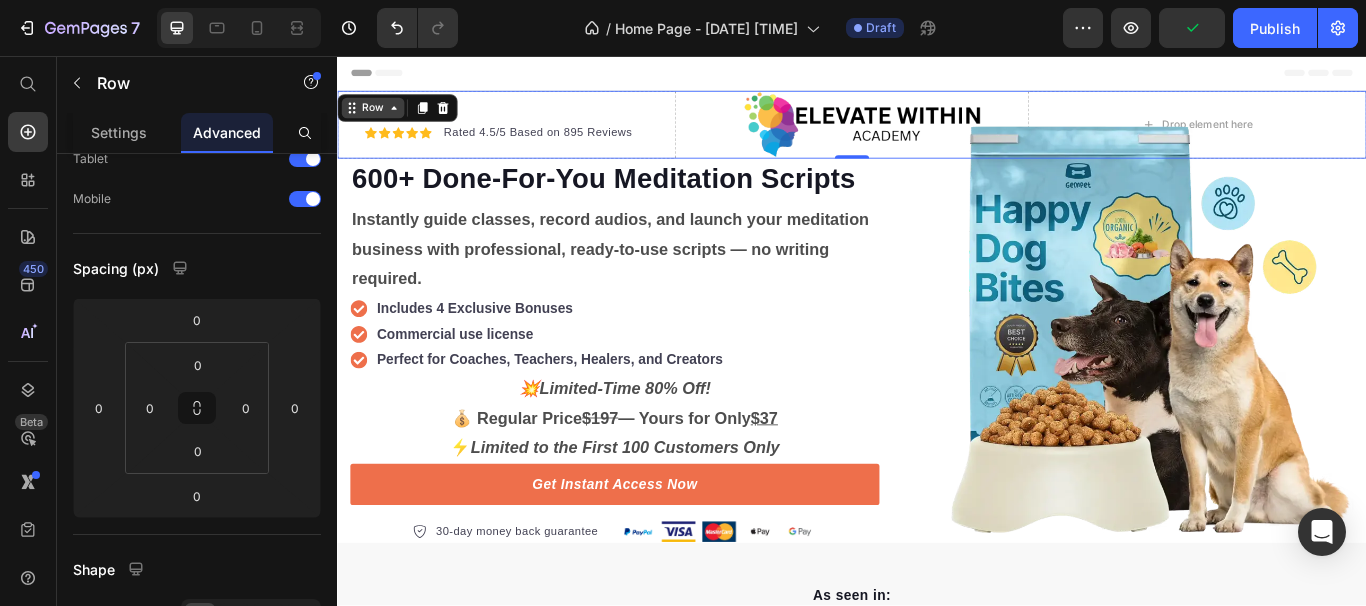 click on "Row" at bounding box center (378, 117) 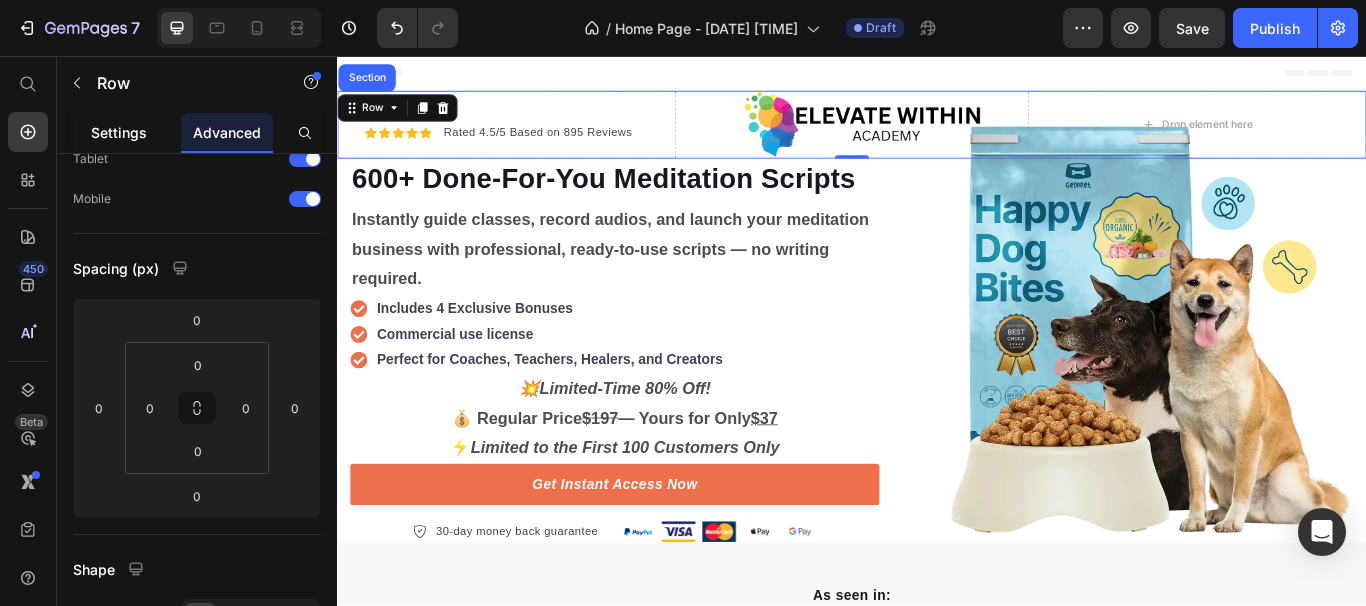 click on "Settings" at bounding box center (119, 132) 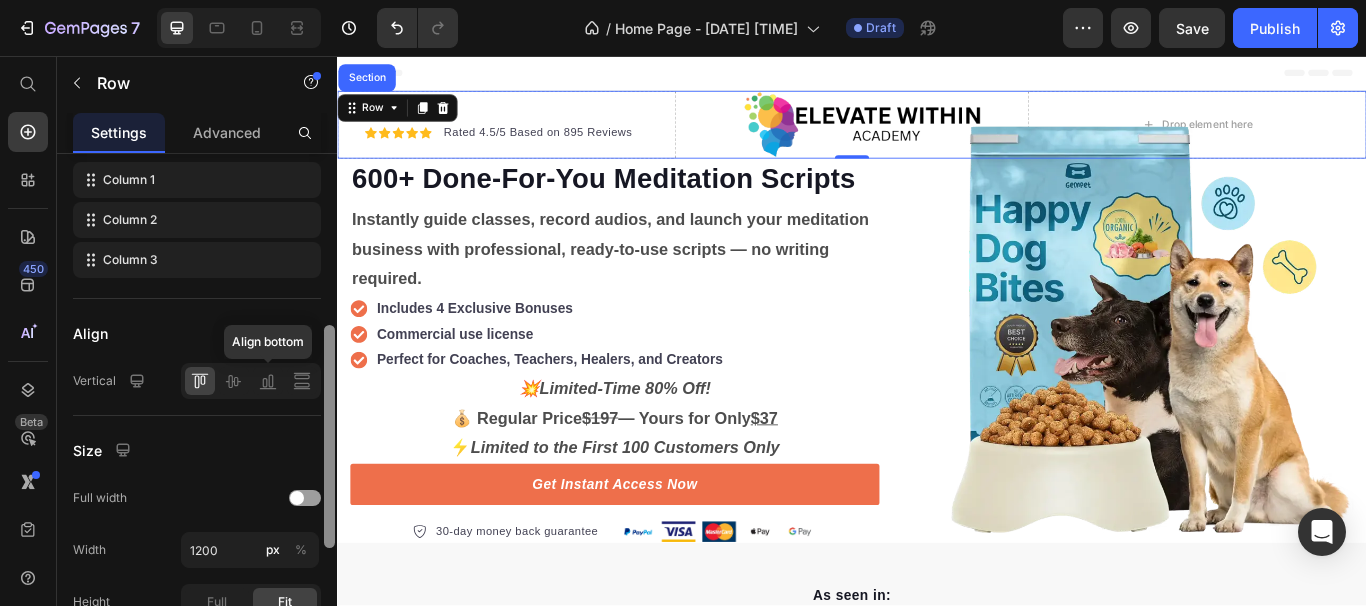 scroll, scrollTop: 361, scrollLeft: 0, axis: vertical 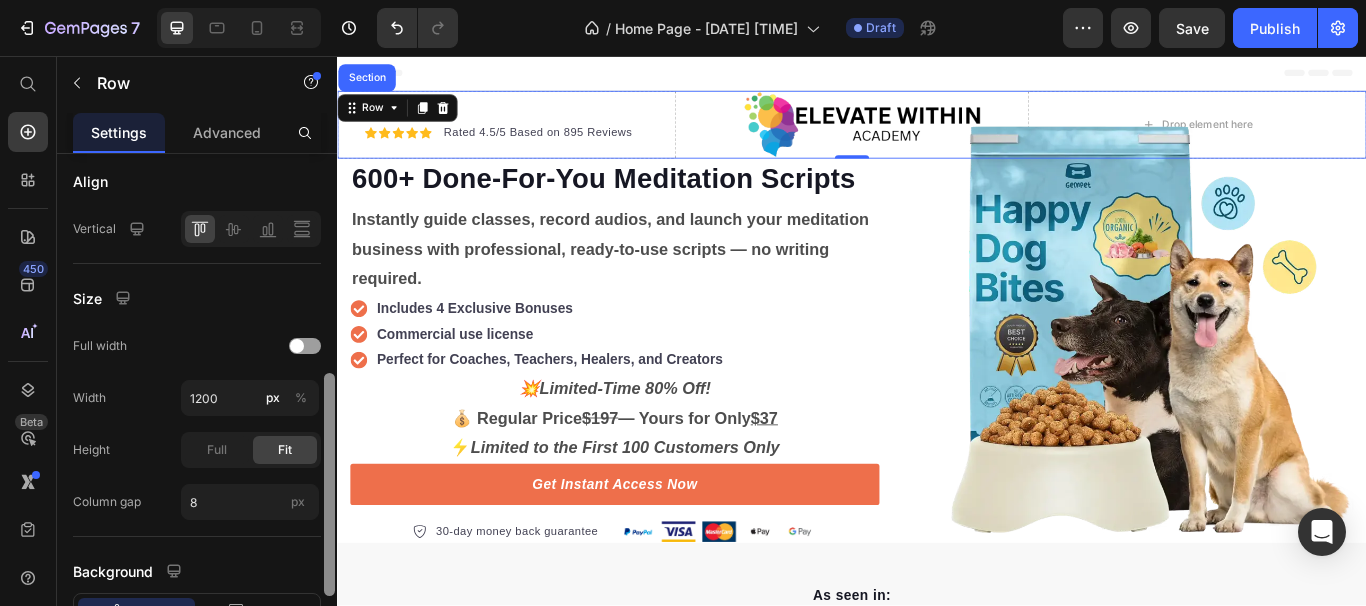 drag, startPoint x: 327, startPoint y: 436, endPoint x: 328, endPoint y: 497, distance: 61.008198 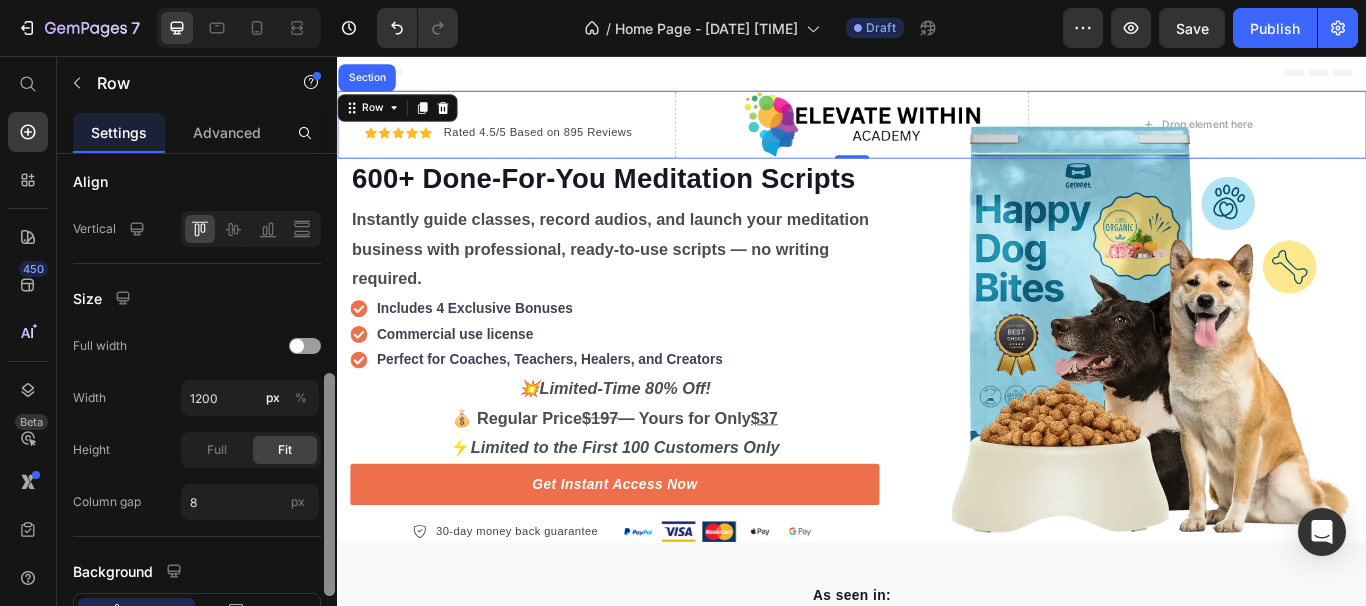 click at bounding box center (329, 484) 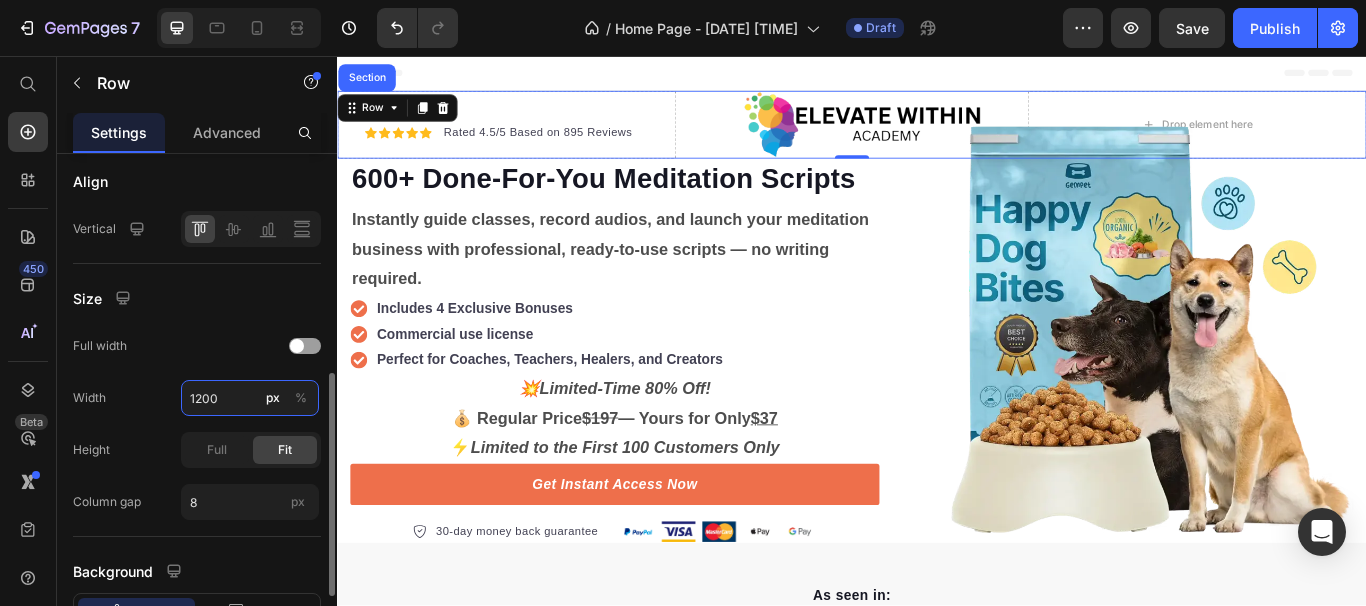 click on "1200" at bounding box center (250, 398) 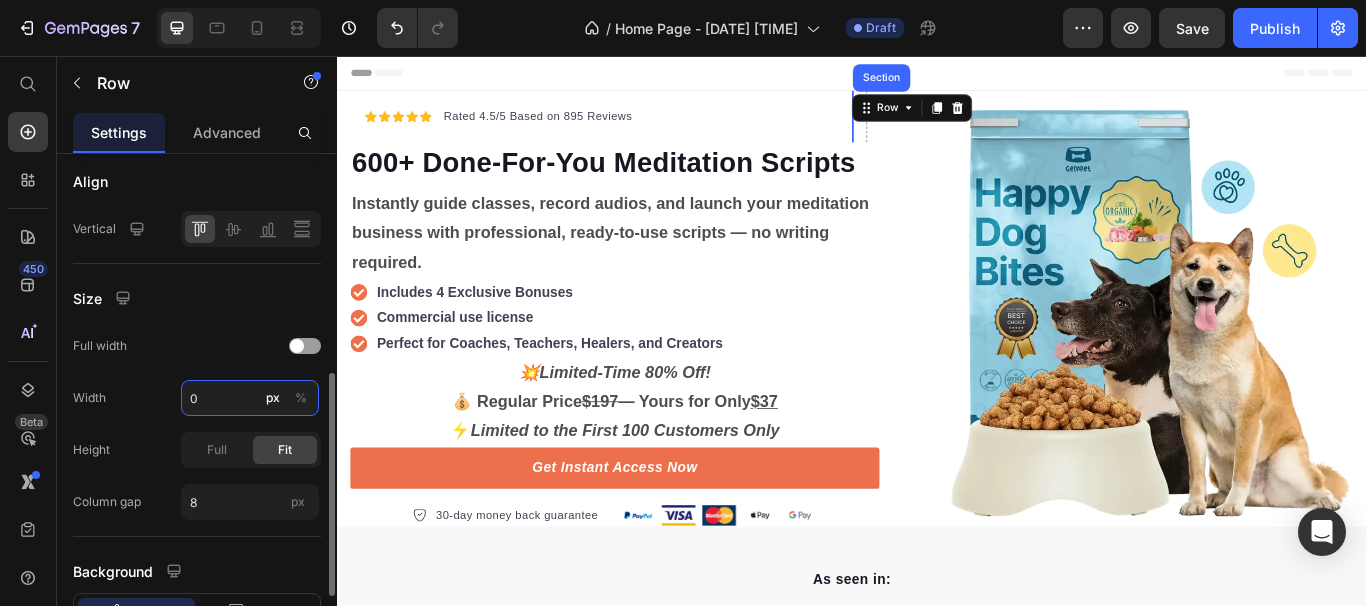 type on "0" 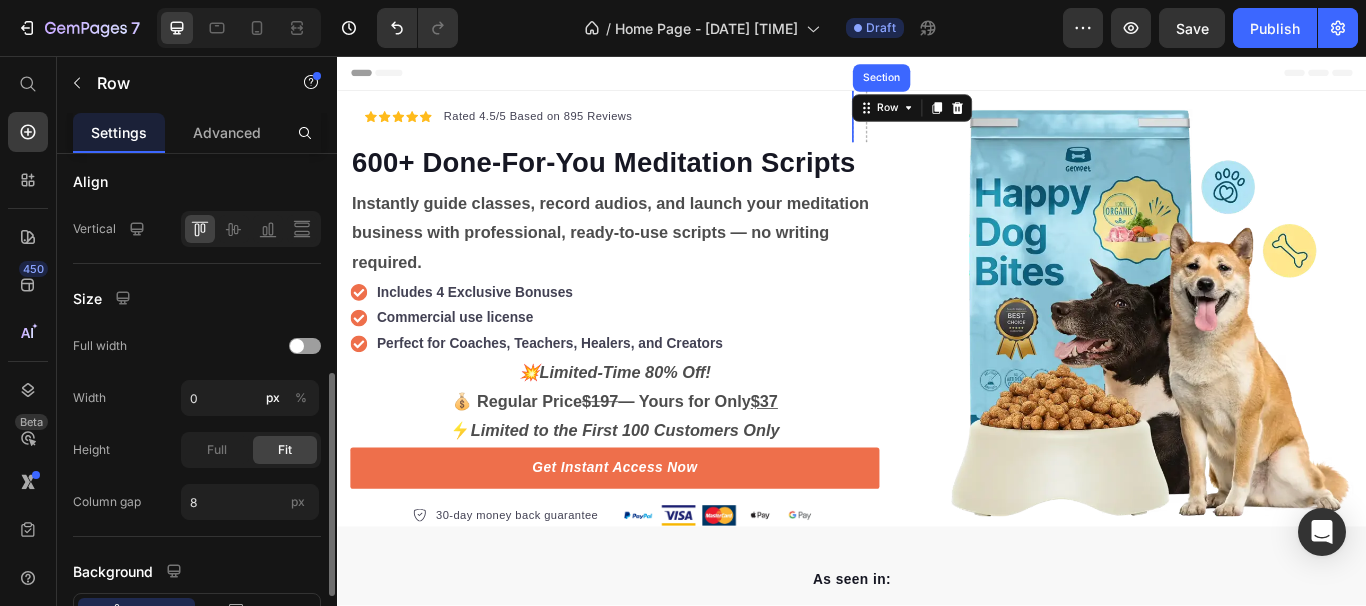 click on "Size Full width Width 0 px % Height Full Fit Column gap 8 px" 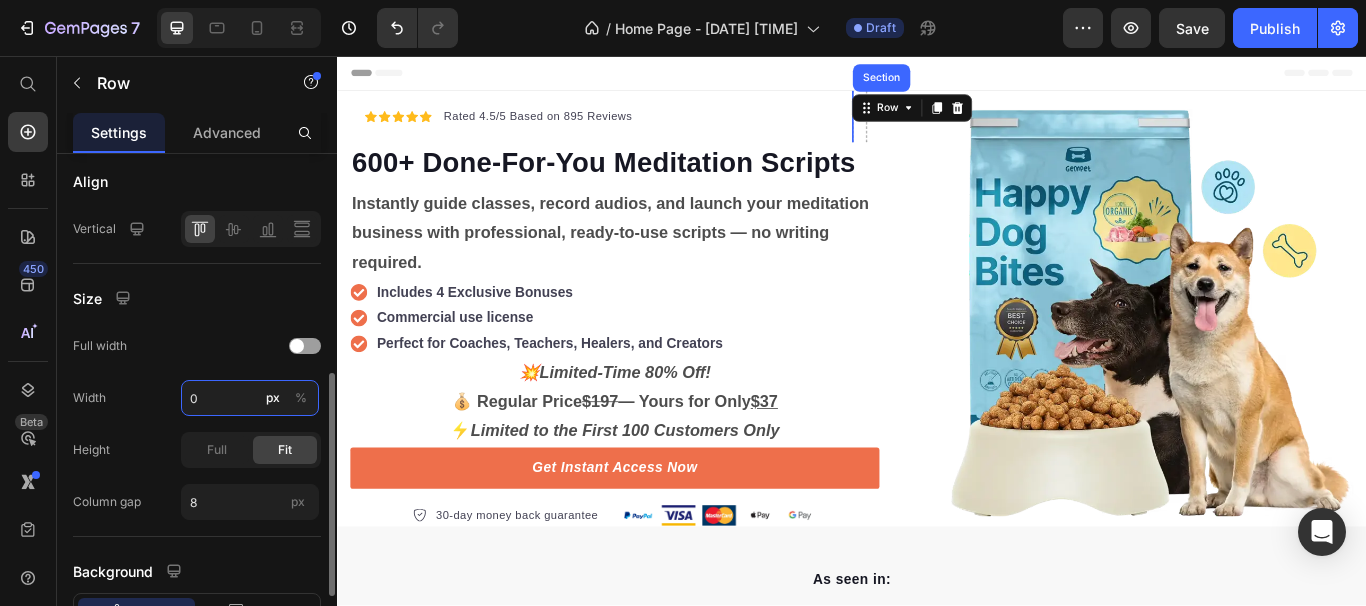 click on "0" at bounding box center [250, 398] 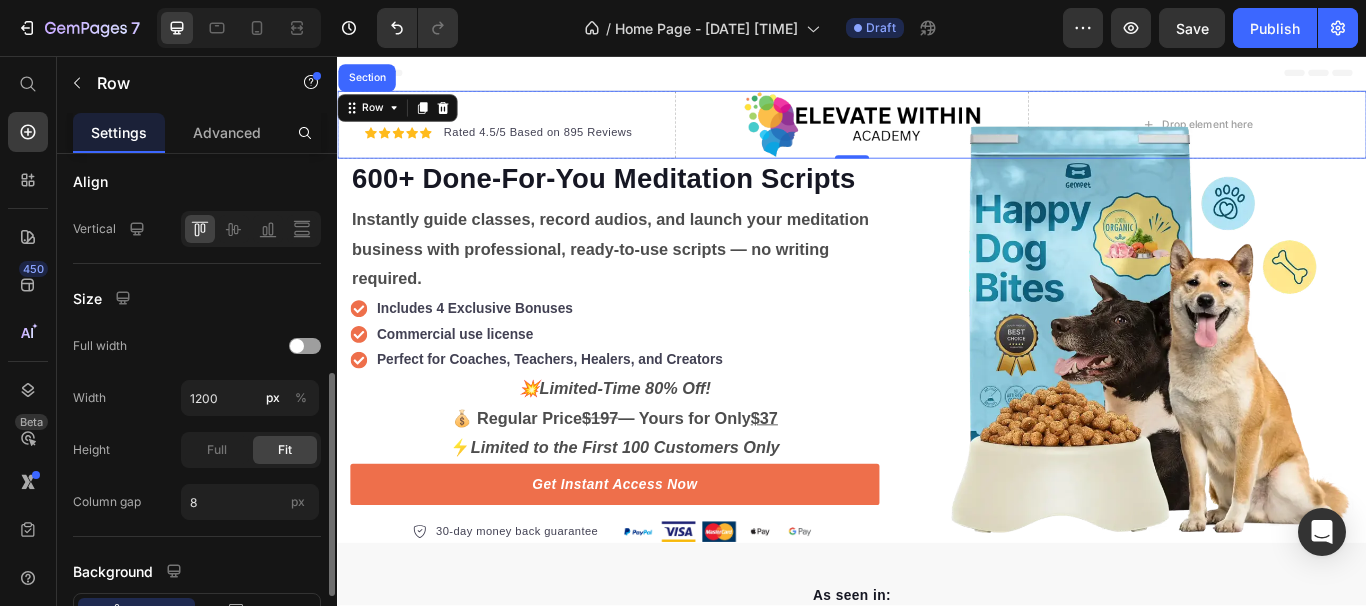 click on "Size" at bounding box center (197, 298) 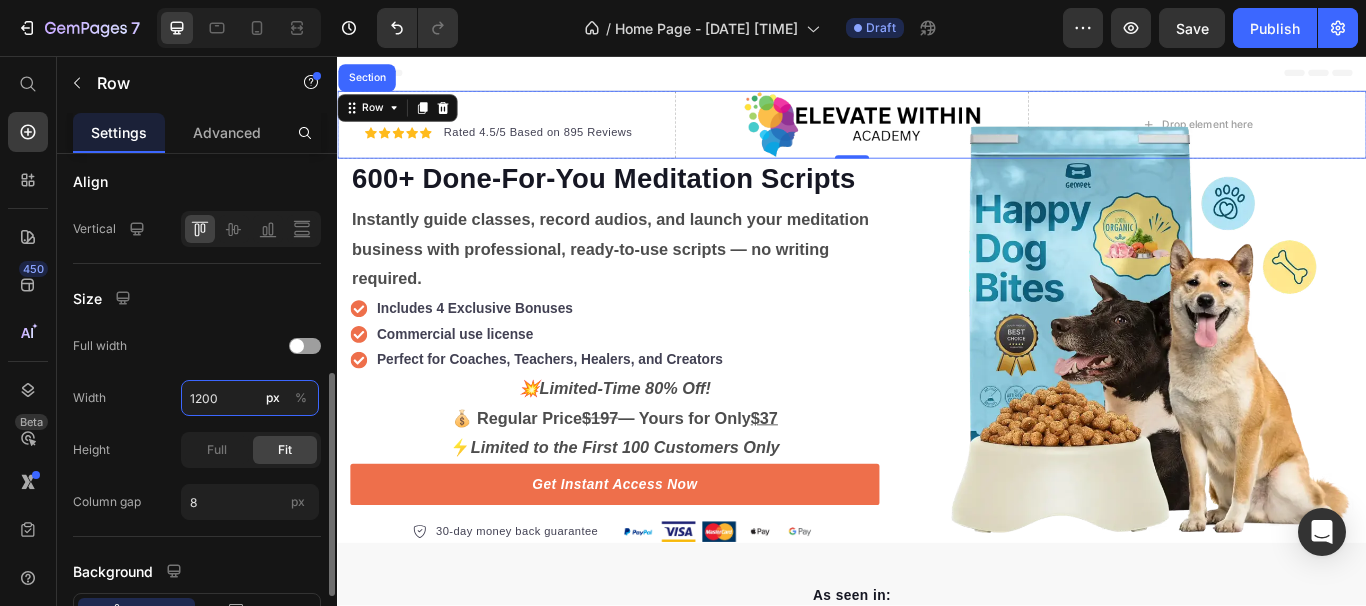 click on "1200" at bounding box center (250, 398) 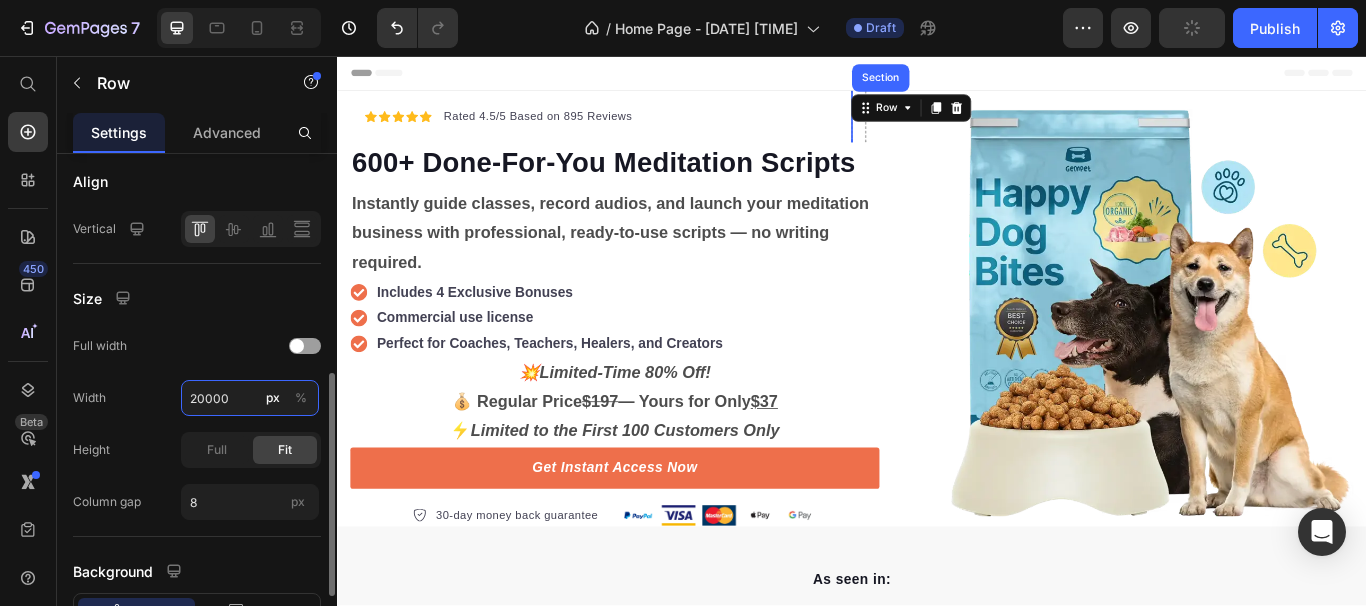 click on "20000" at bounding box center [250, 398] 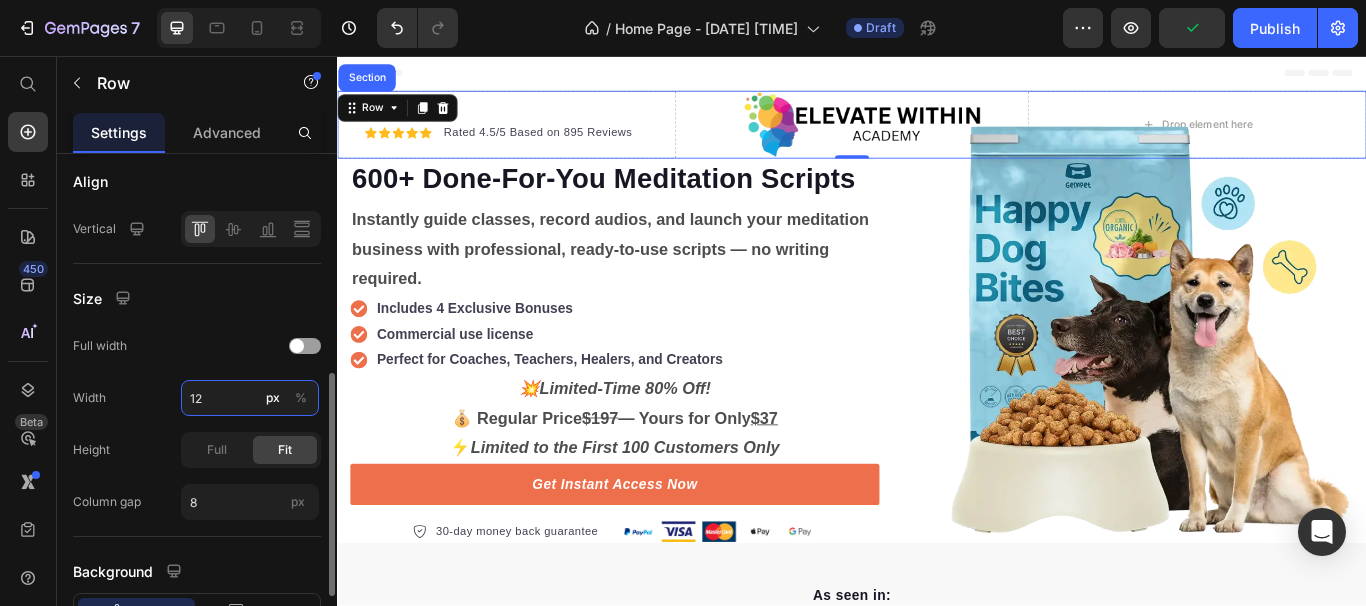 type on "1" 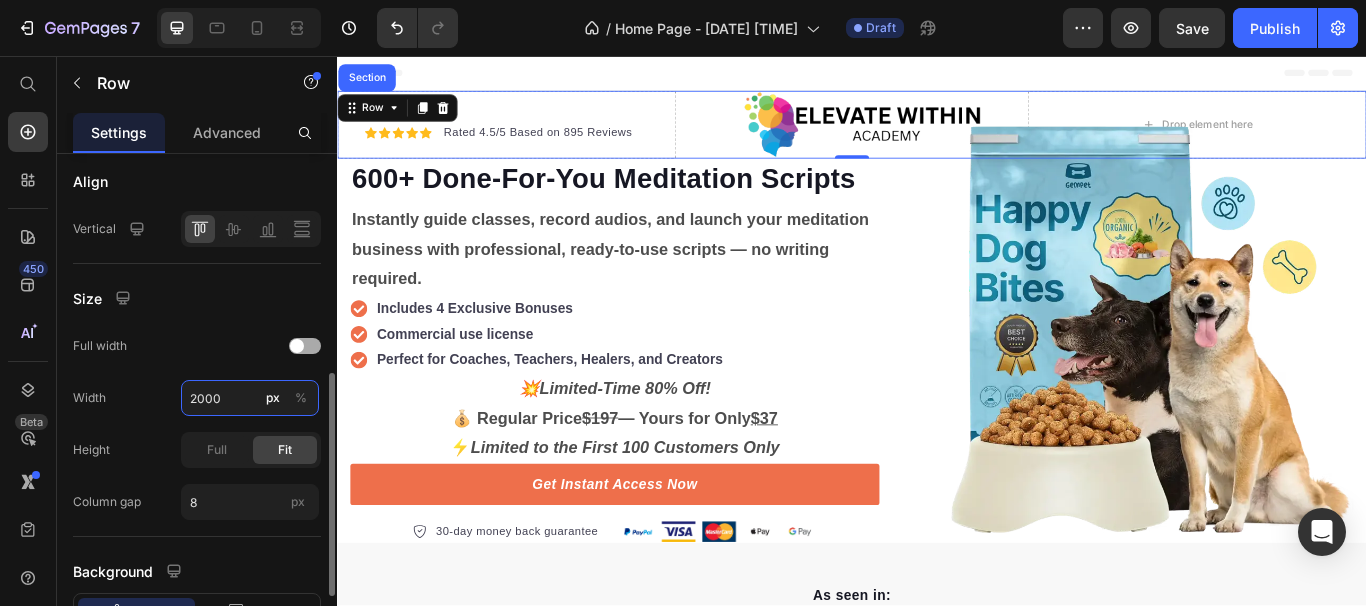 type on "2000" 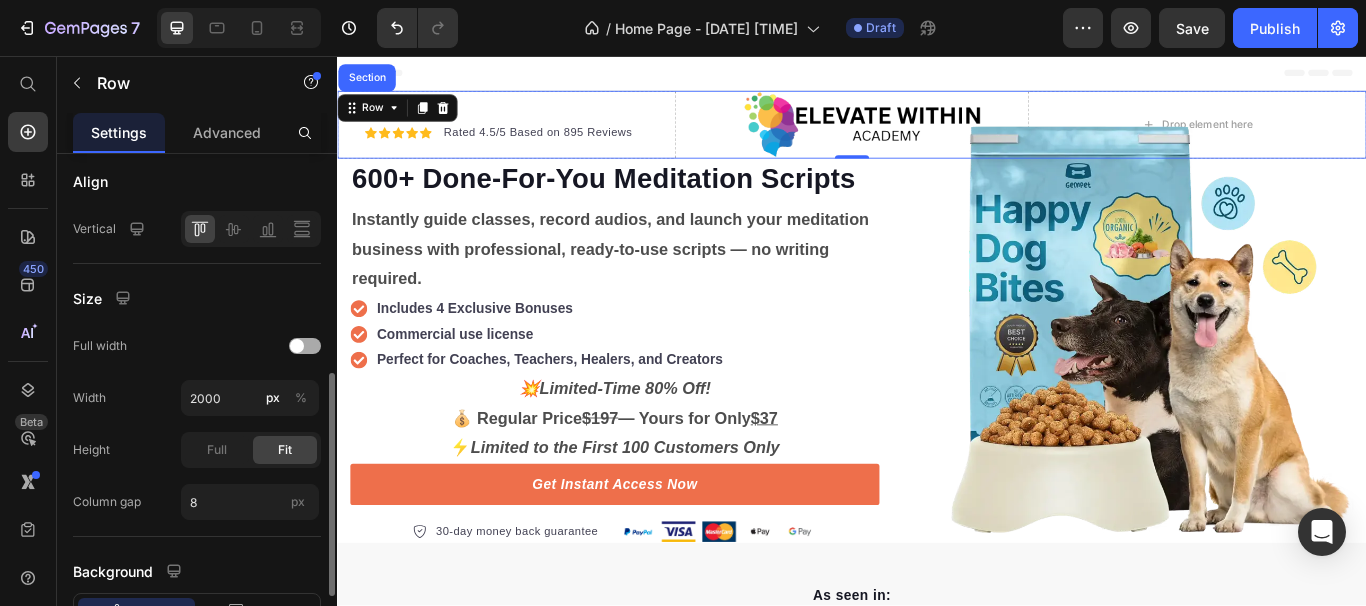 click on "Full width" 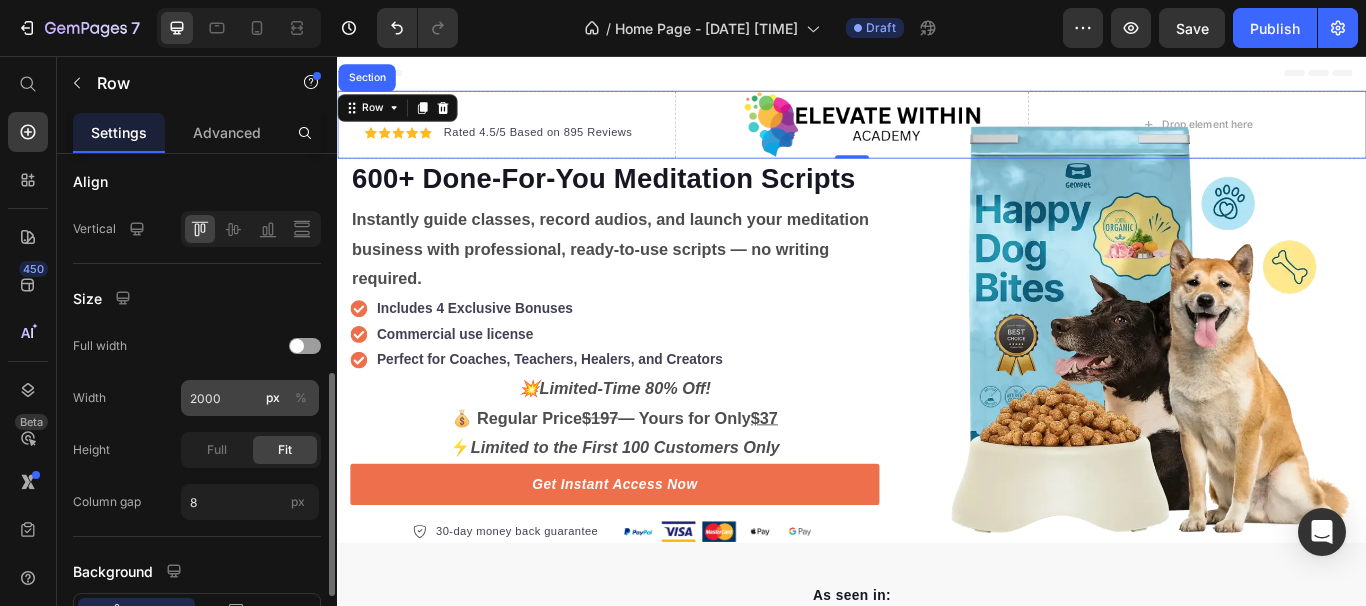 click on "%" at bounding box center (301, 398) 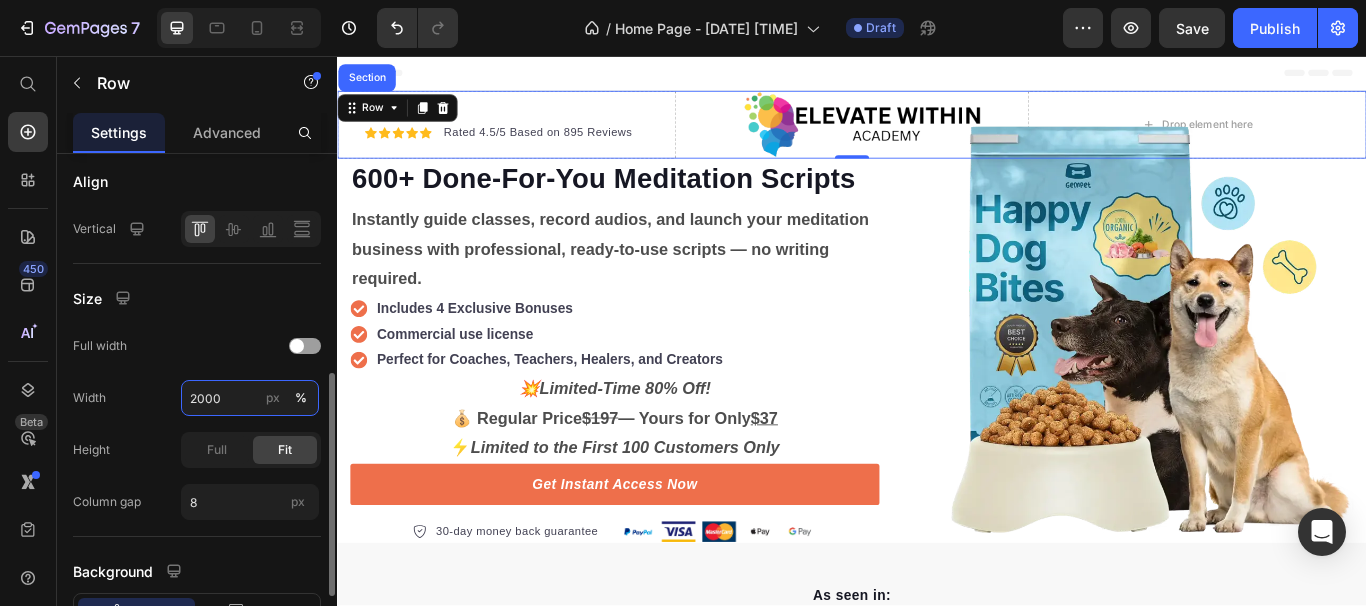 click on "2000" at bounding box center (250, 398) 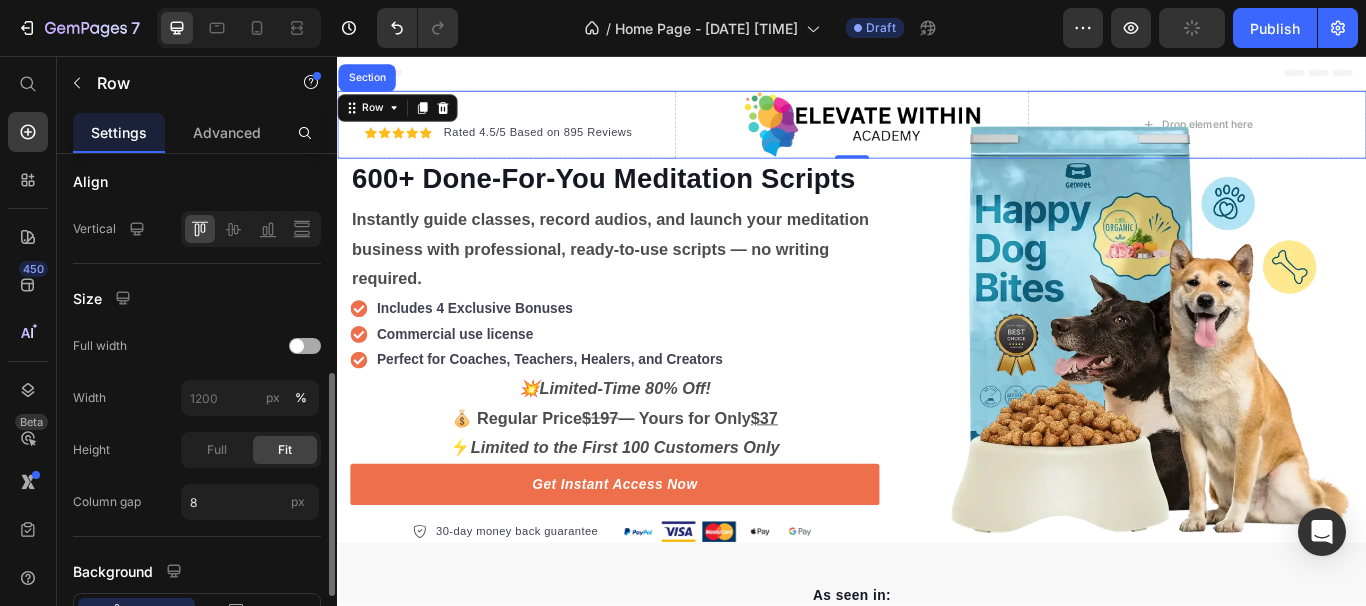 click on "Full width" 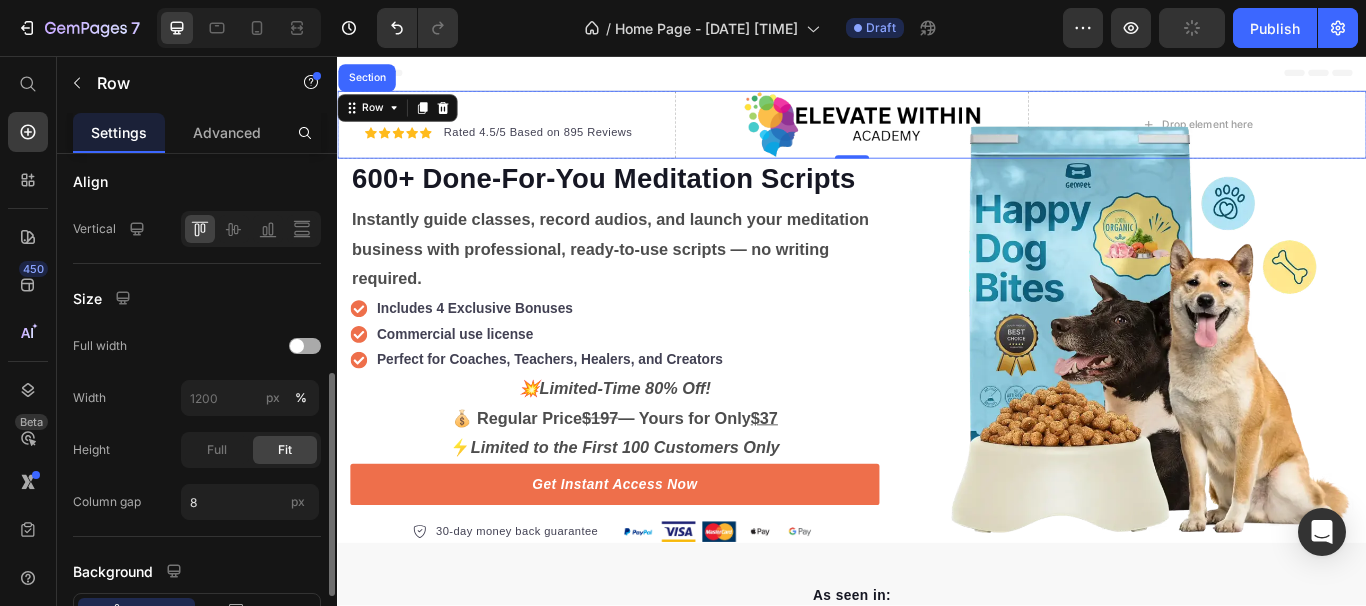 type on "1200" 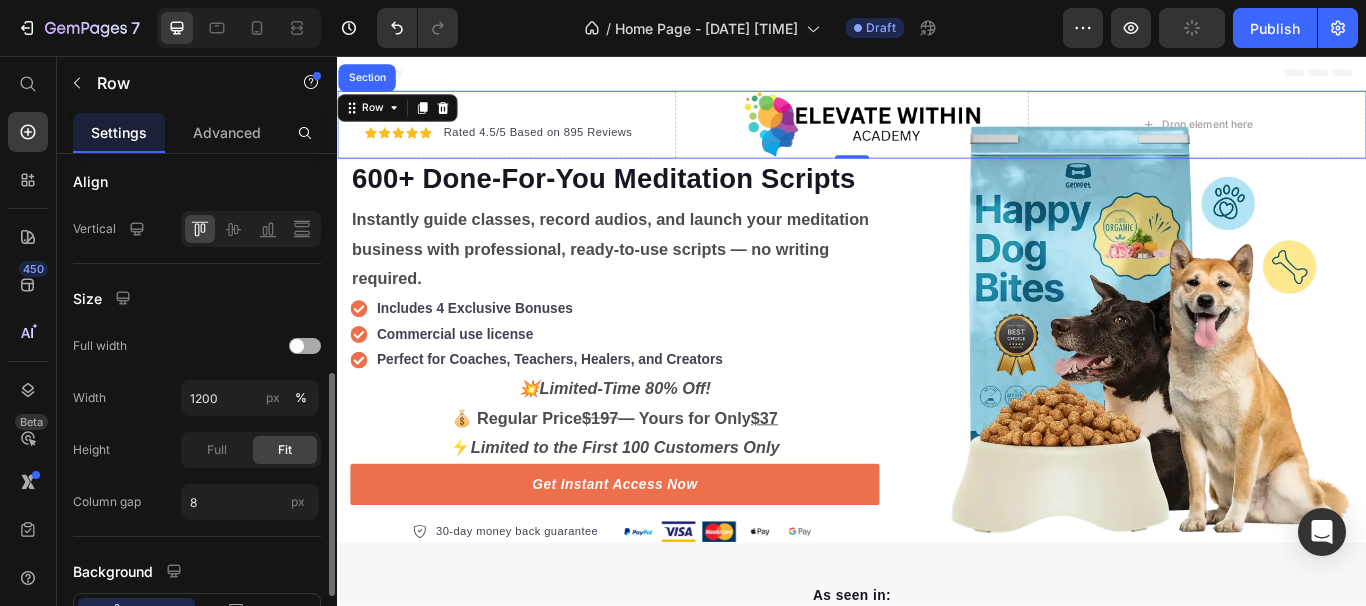 click on "Full width" 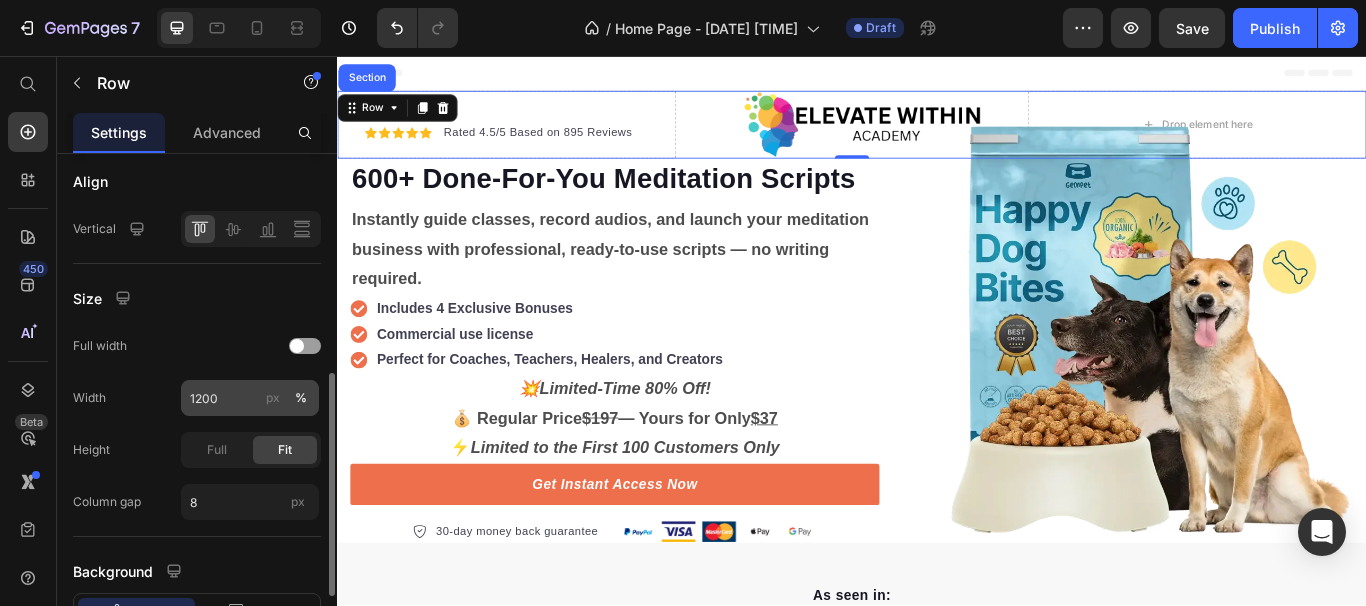 click on "px" at bounding box center [273, 398] 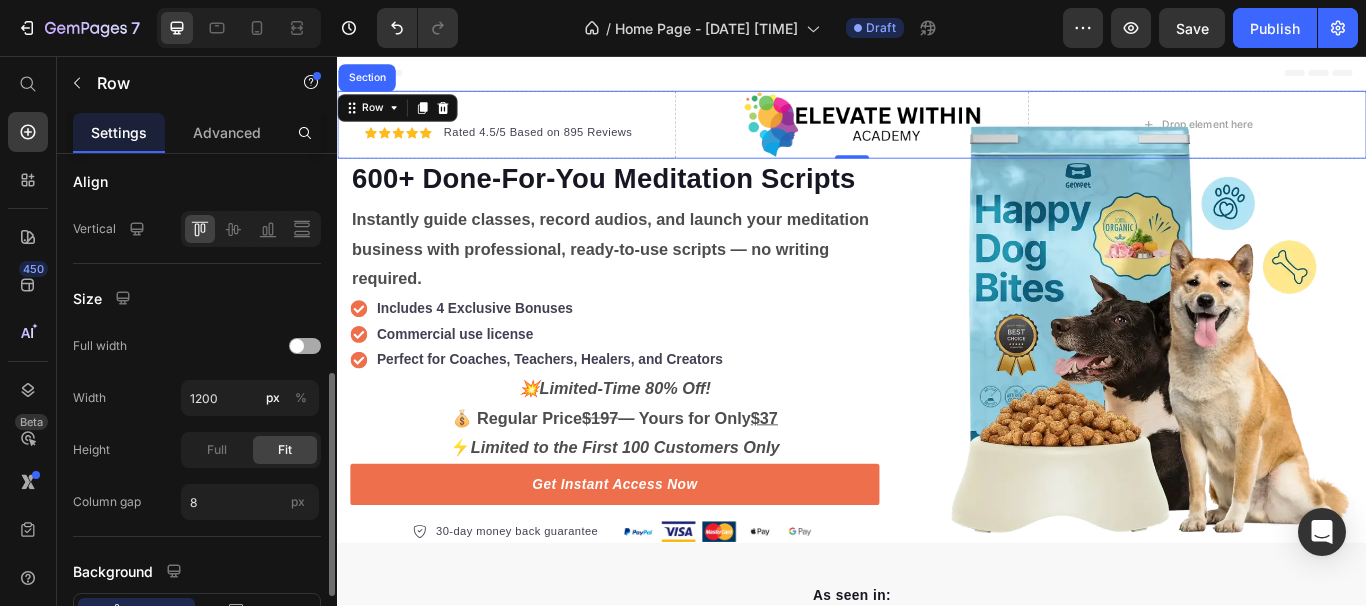 click at bounding box center (305, 346) 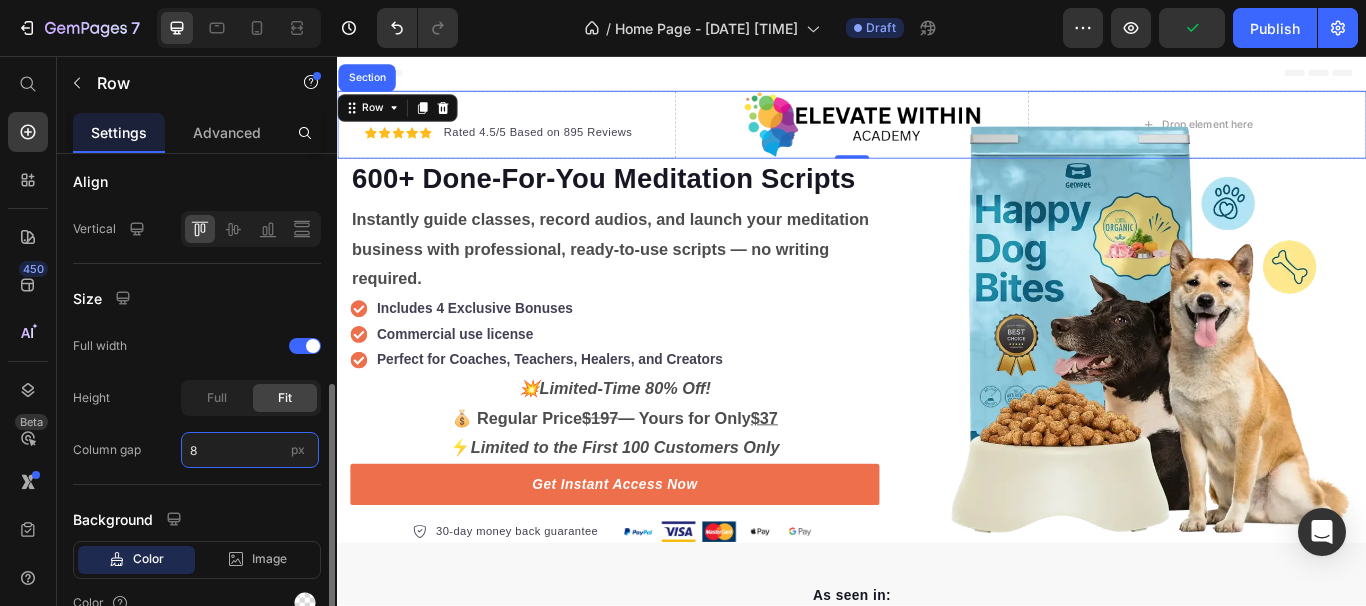 click on "8" at bounding box center [250, 450] 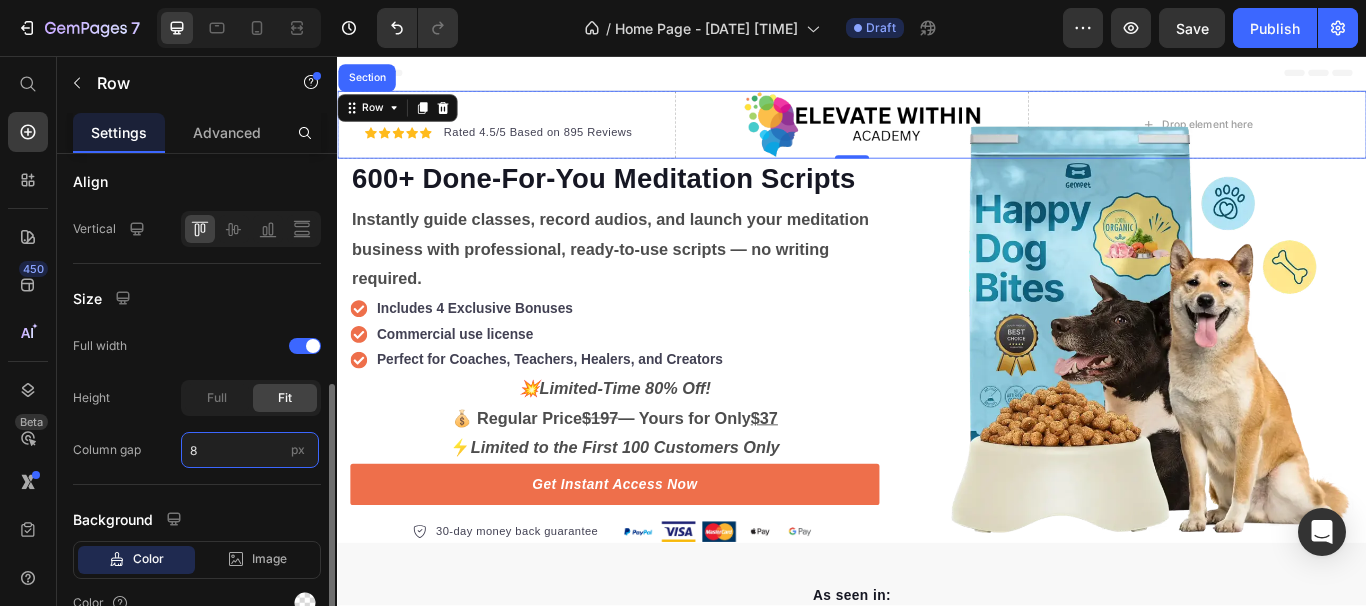 click on "8" at bounding box center [250, 450] 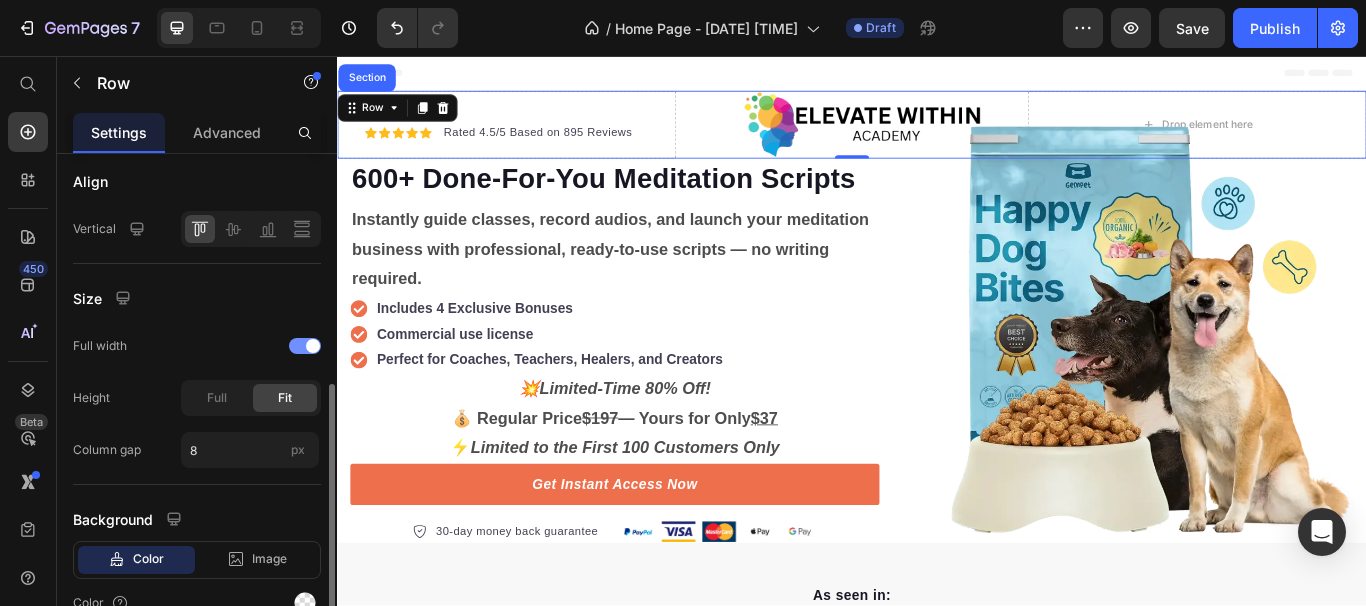 click on "Full width" 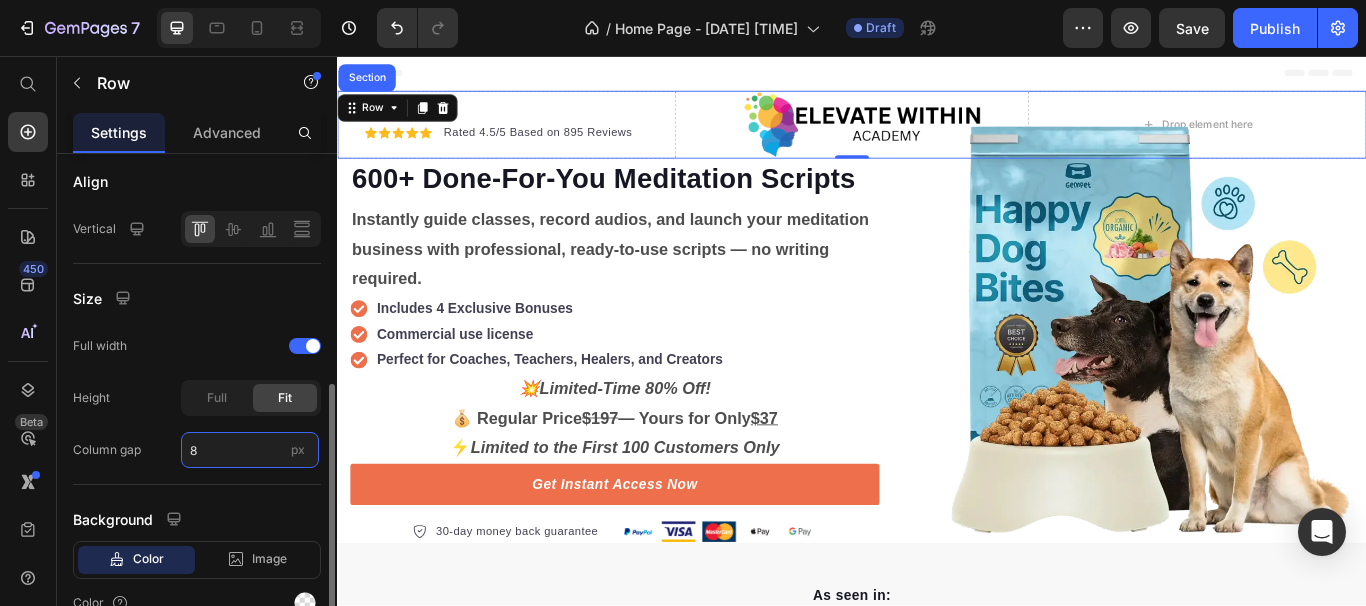 click on "8" at bounding box center (250, 450) 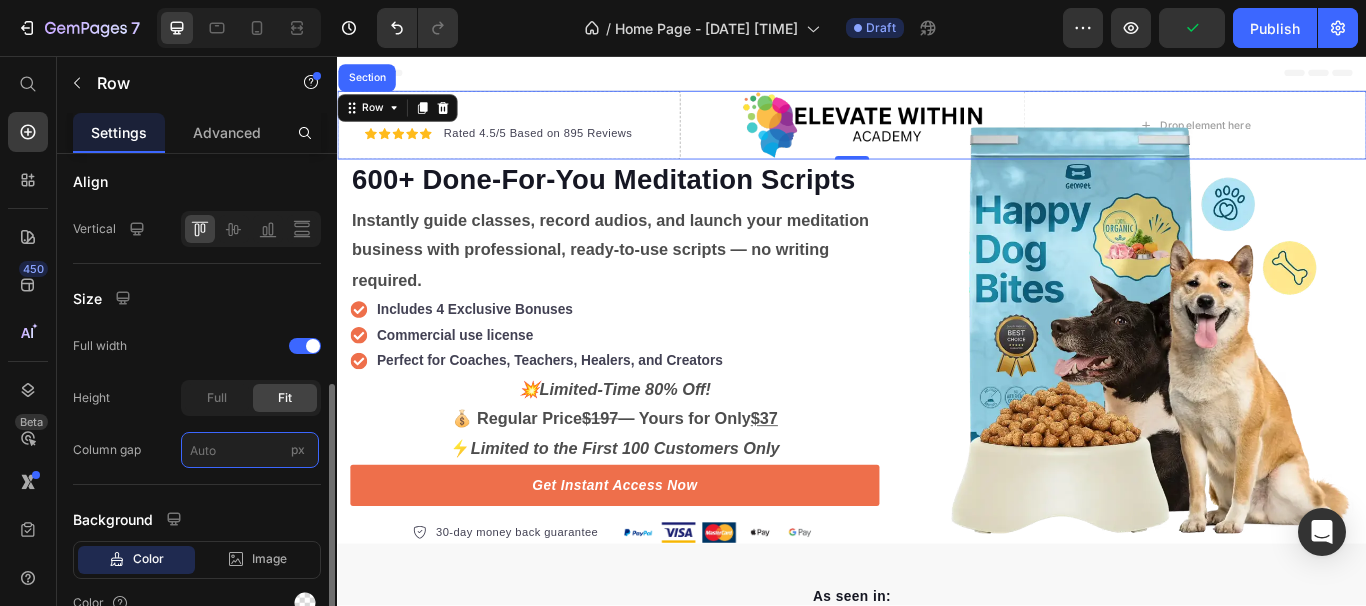 type on "4" 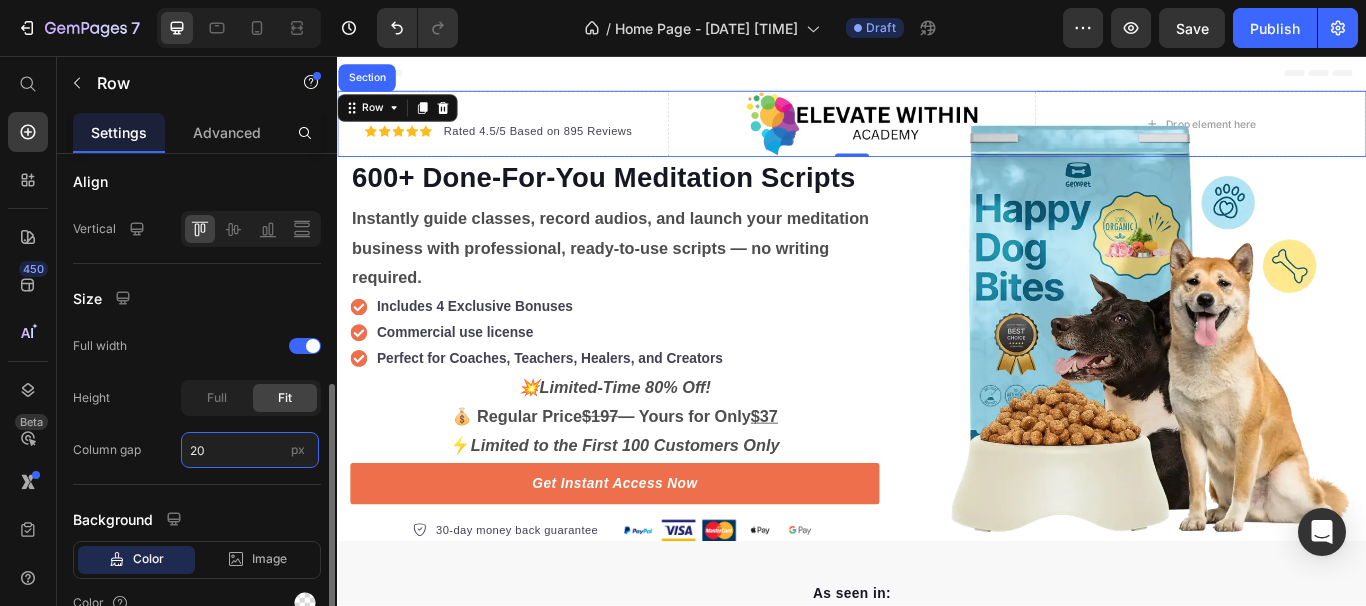 type on "20" 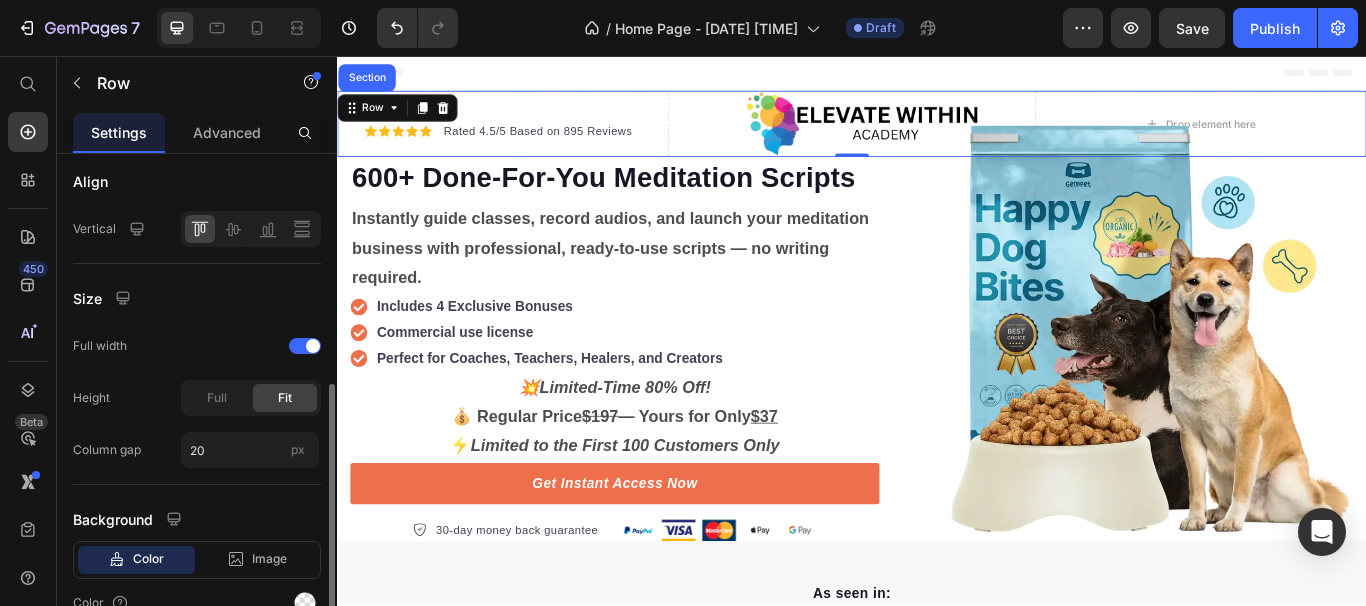 click on "Size" at bounding box center (197, 298) 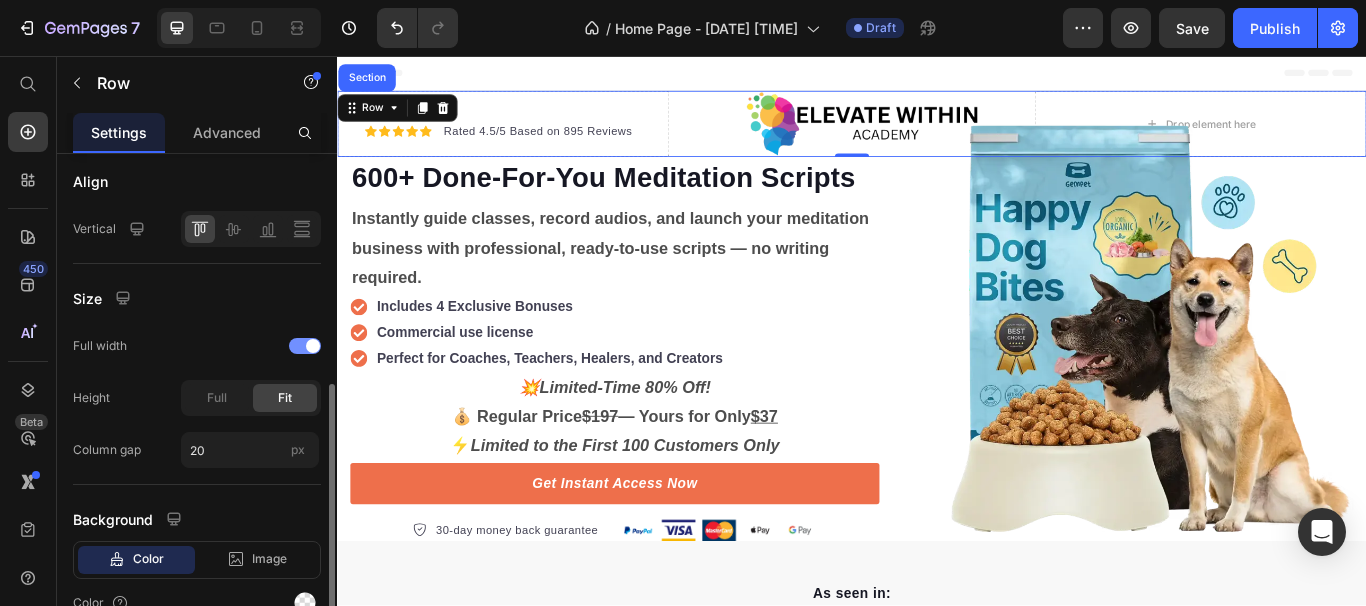 click at bounding box center [305, 346] 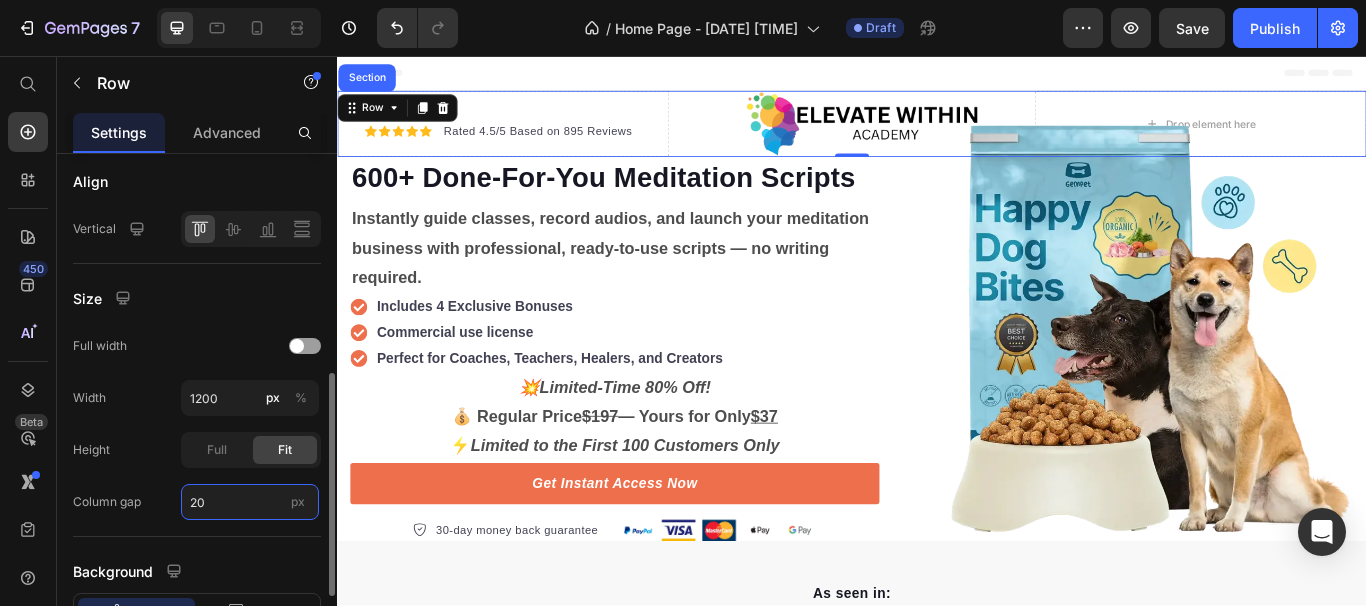 click on "20" at bounding box center (250, 502) 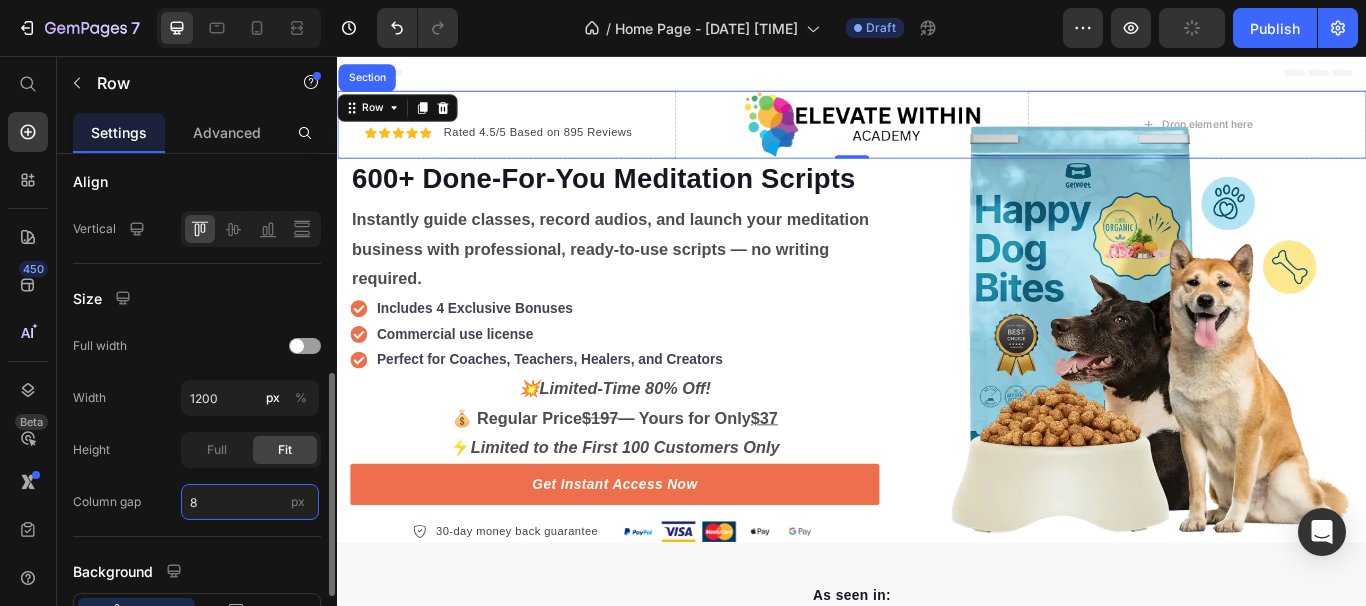 type on "20" 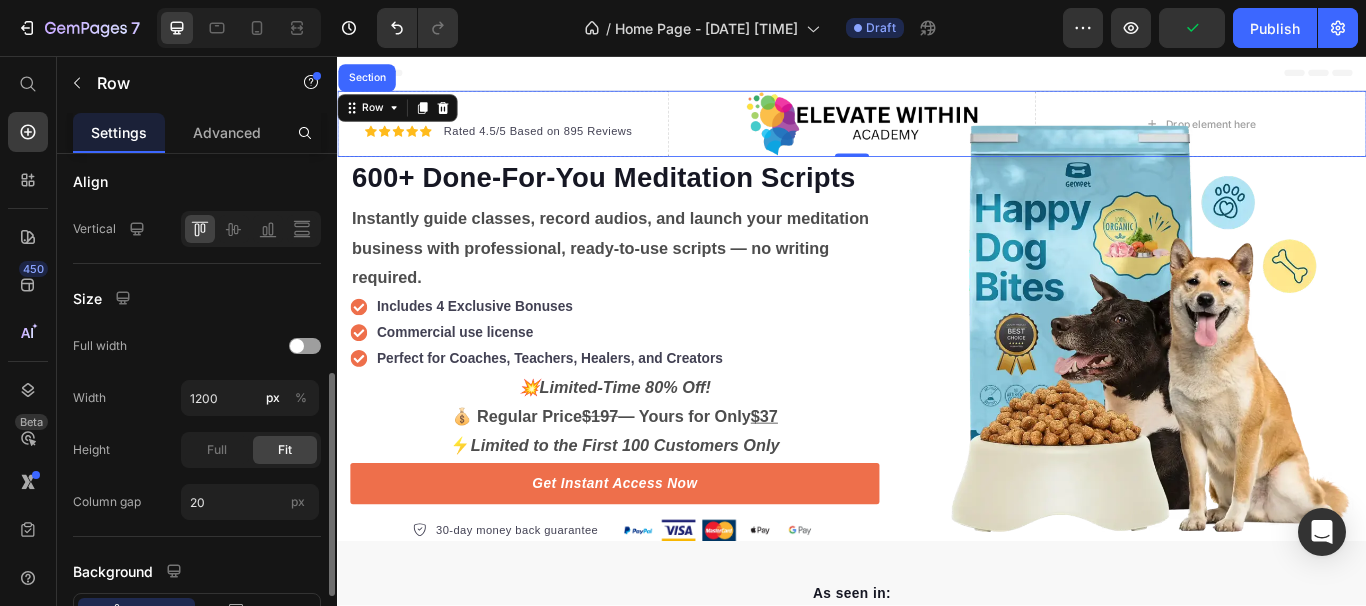 click on "Size Full width Width 1200 px % Height Full Fit Column gap 20 px" 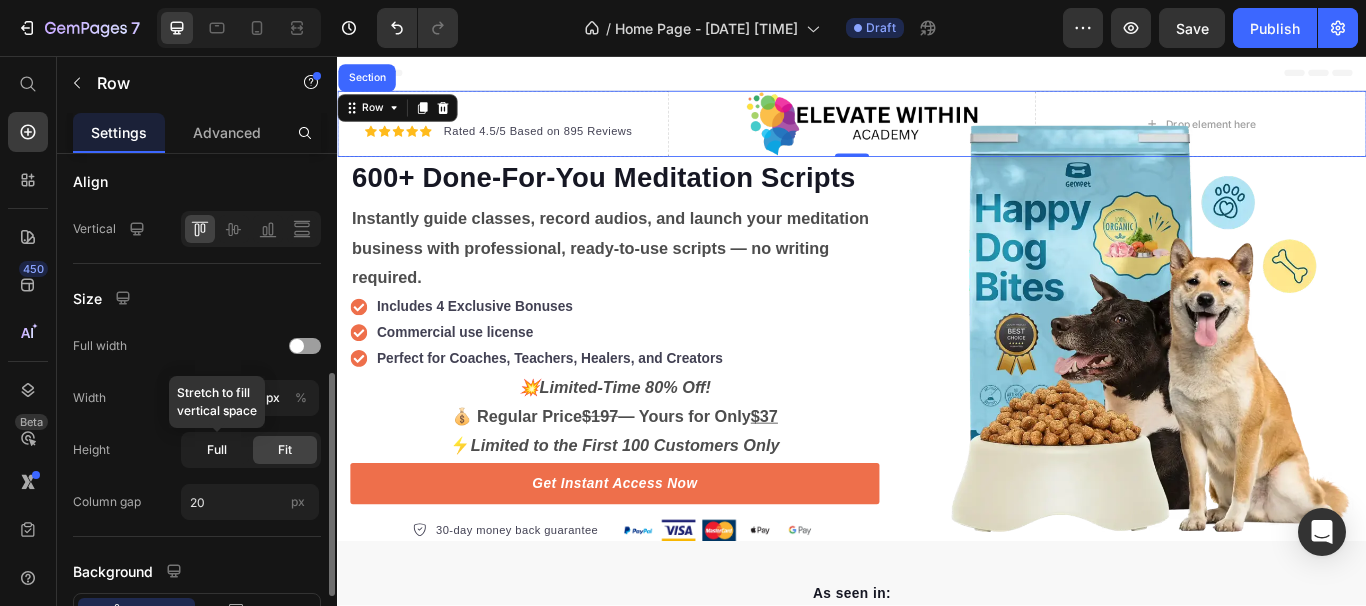 click on "Full" 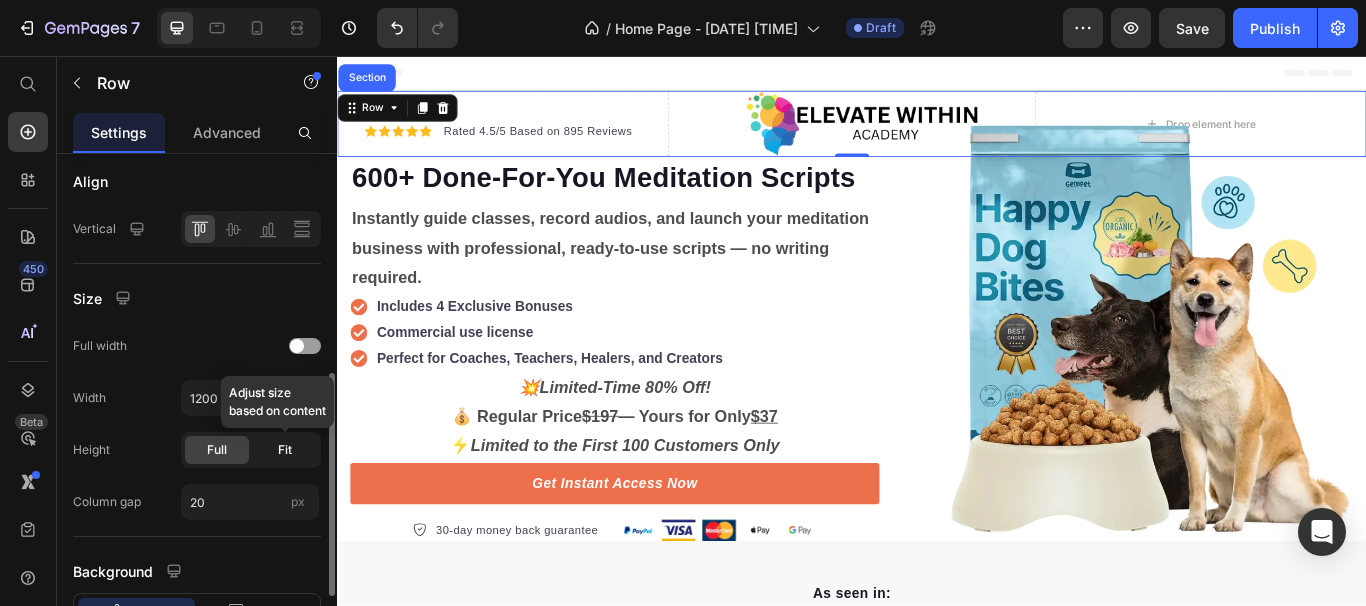 click on "Fit" 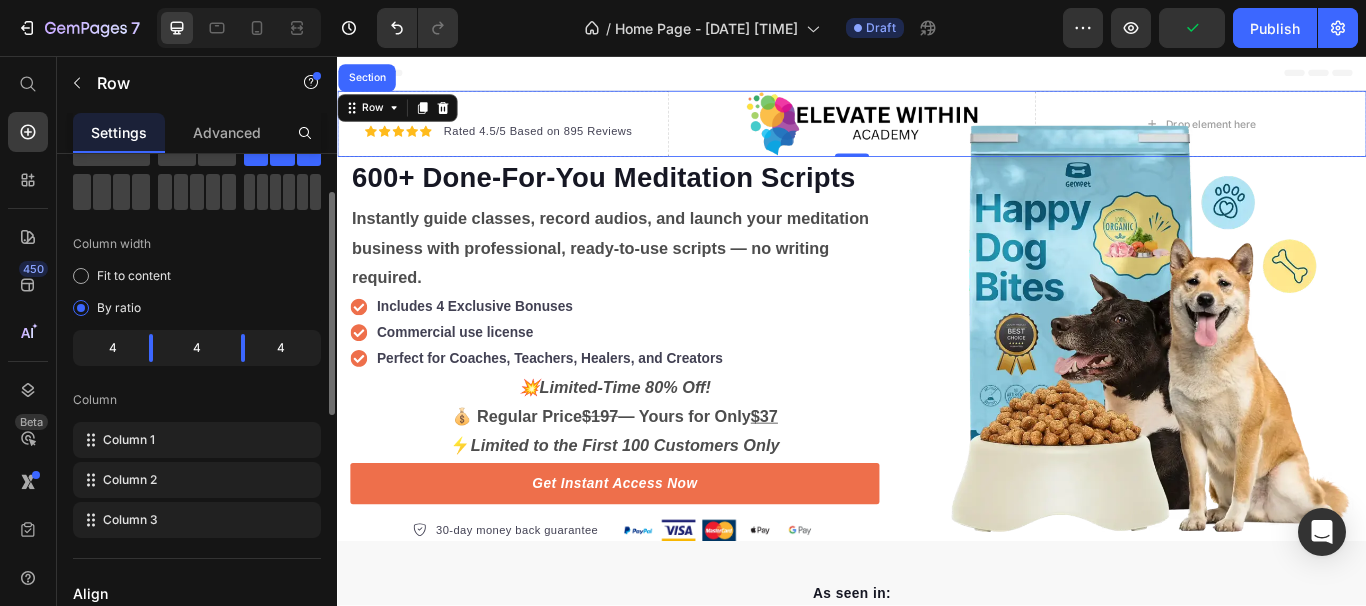 scroll, scrollTop: 0, scrollLeft: 0, axis: both 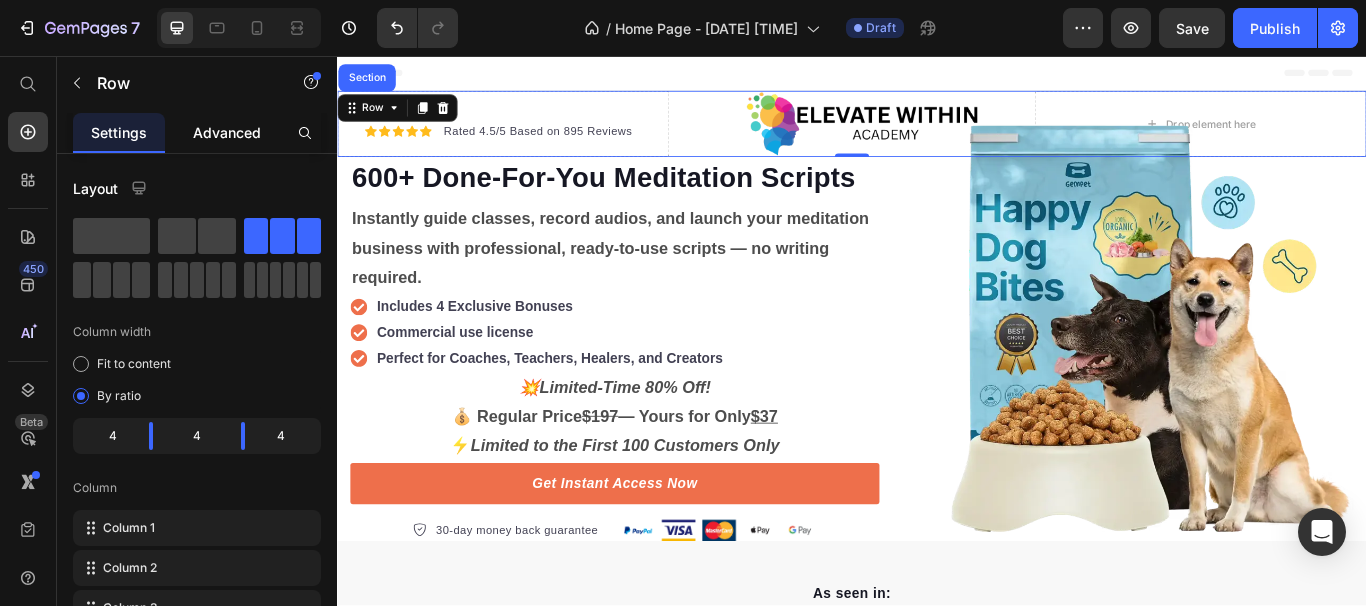 click on "Advanced" at bounding box center [227, 132] 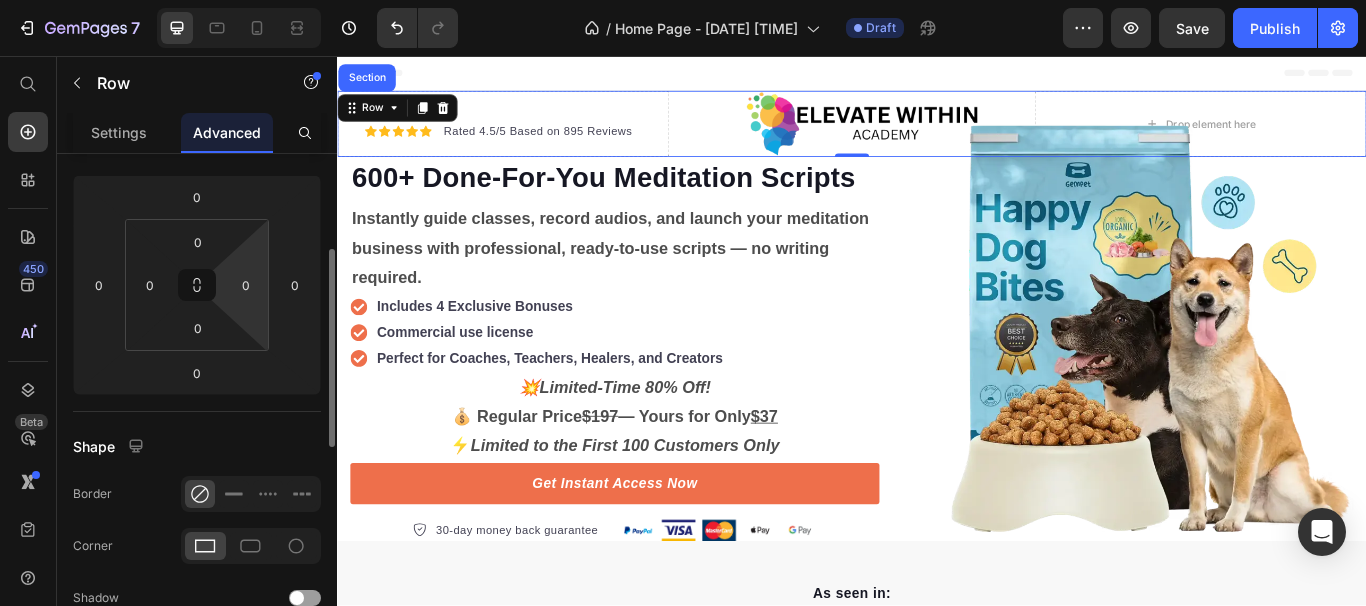 scroll, scrollTop: 241, scrollLeft: 0, axis: vertical 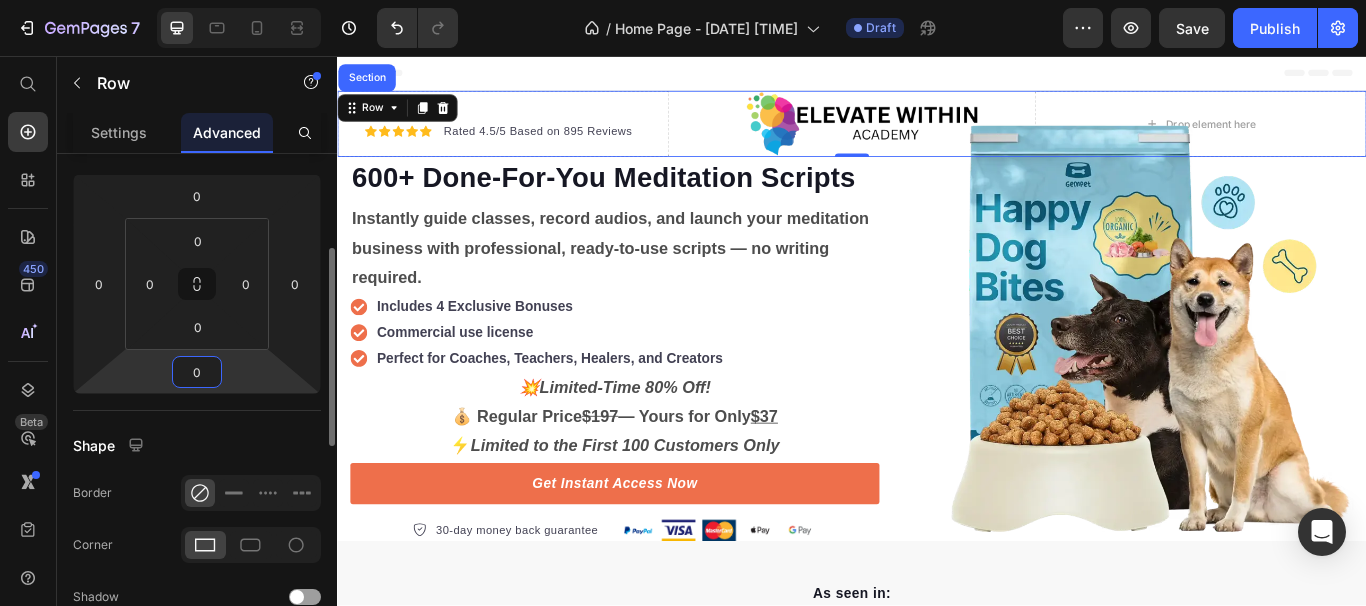 click on "0" at bounding box center (197, 372) 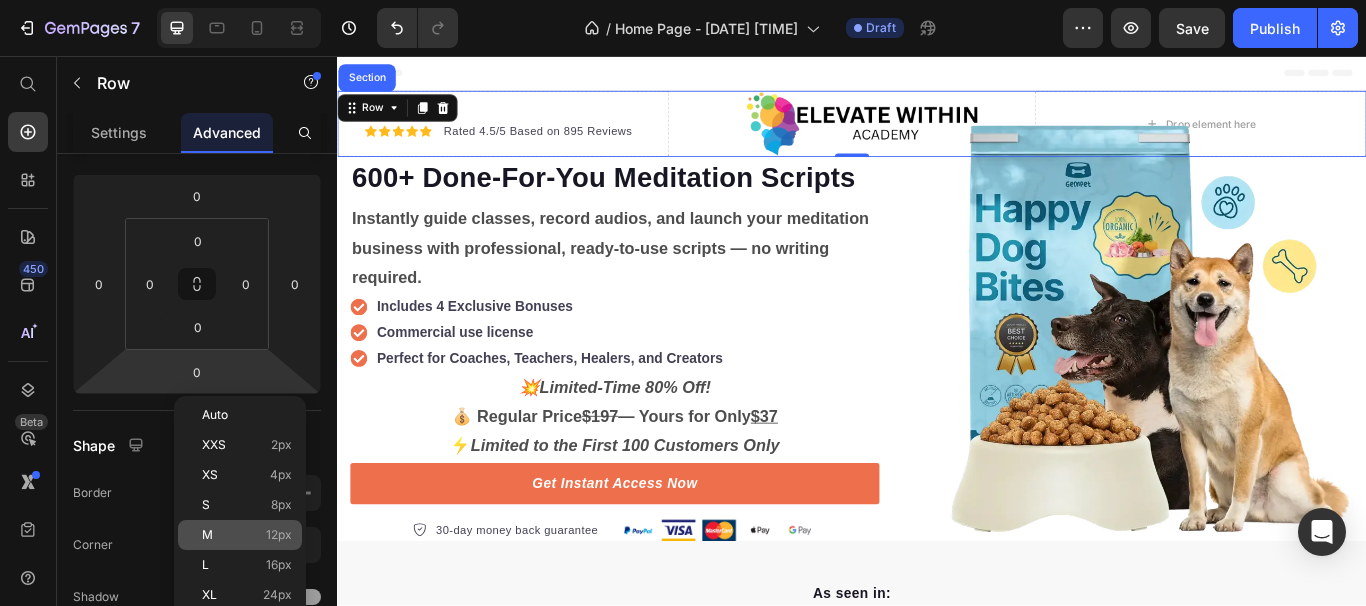 click on "M" at bounding box center (207, 535) 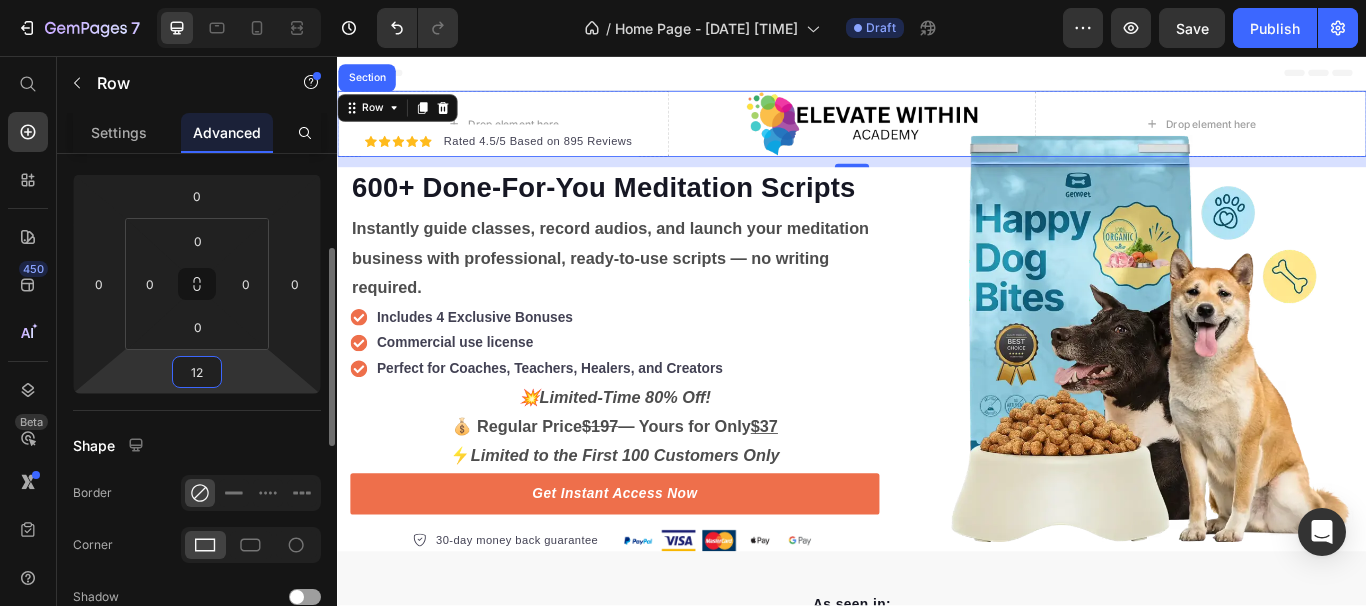 click on "12" at bounding box center (197, 372) 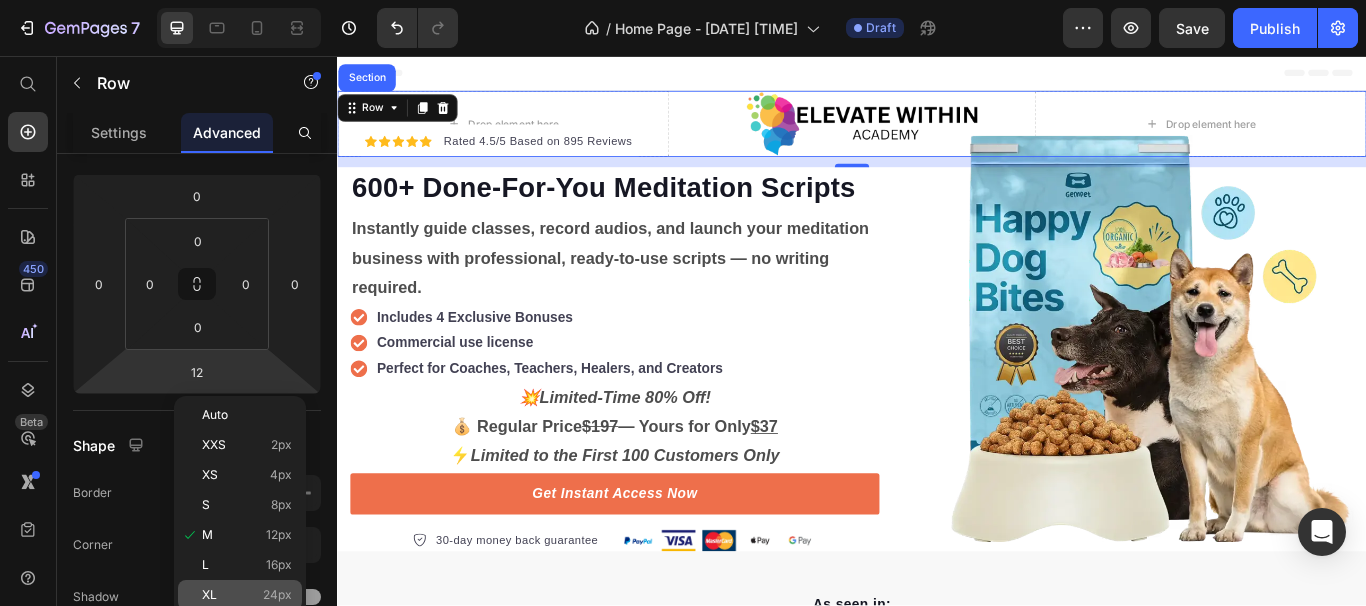 click on "XL 24px" at bounding box center (247, 595) 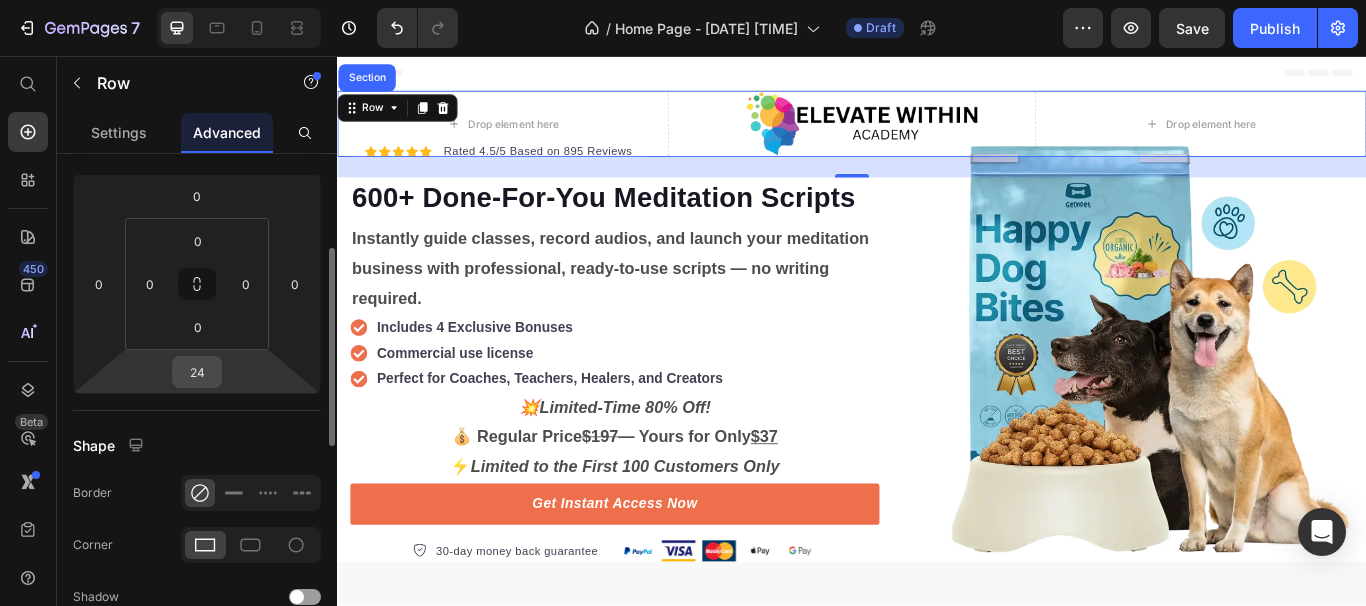 click on "24" at bounding box center (197, 372) 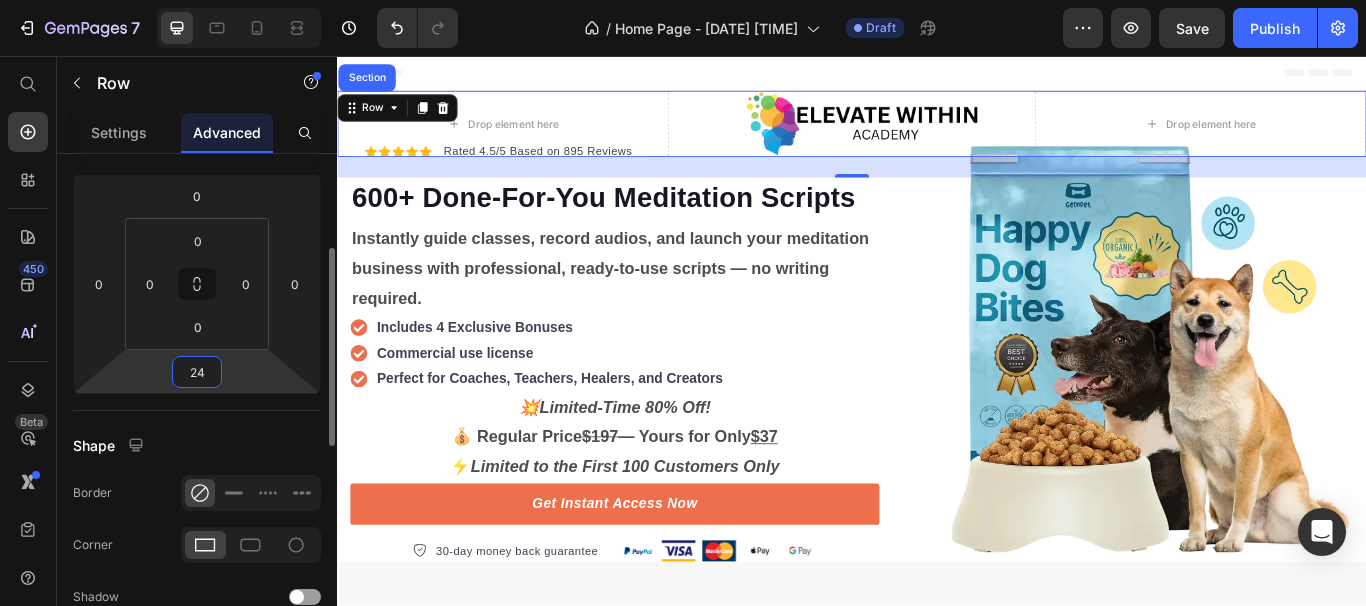 click on "24" at bounding box center (197, 372) 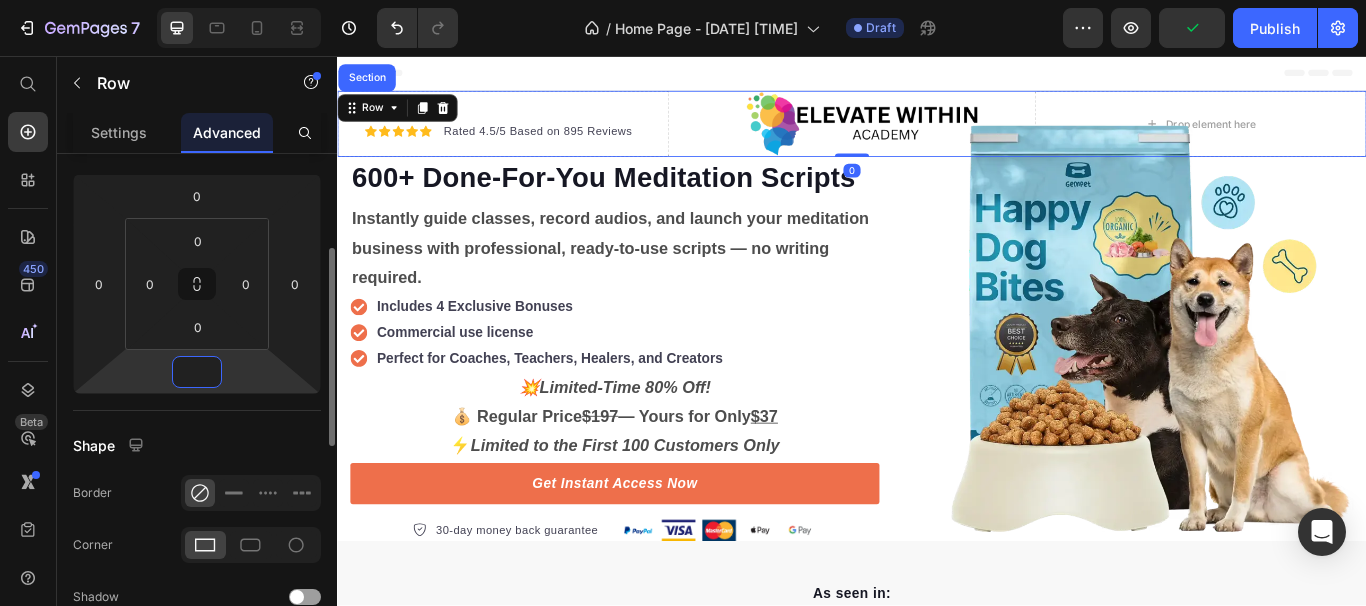type on "0" 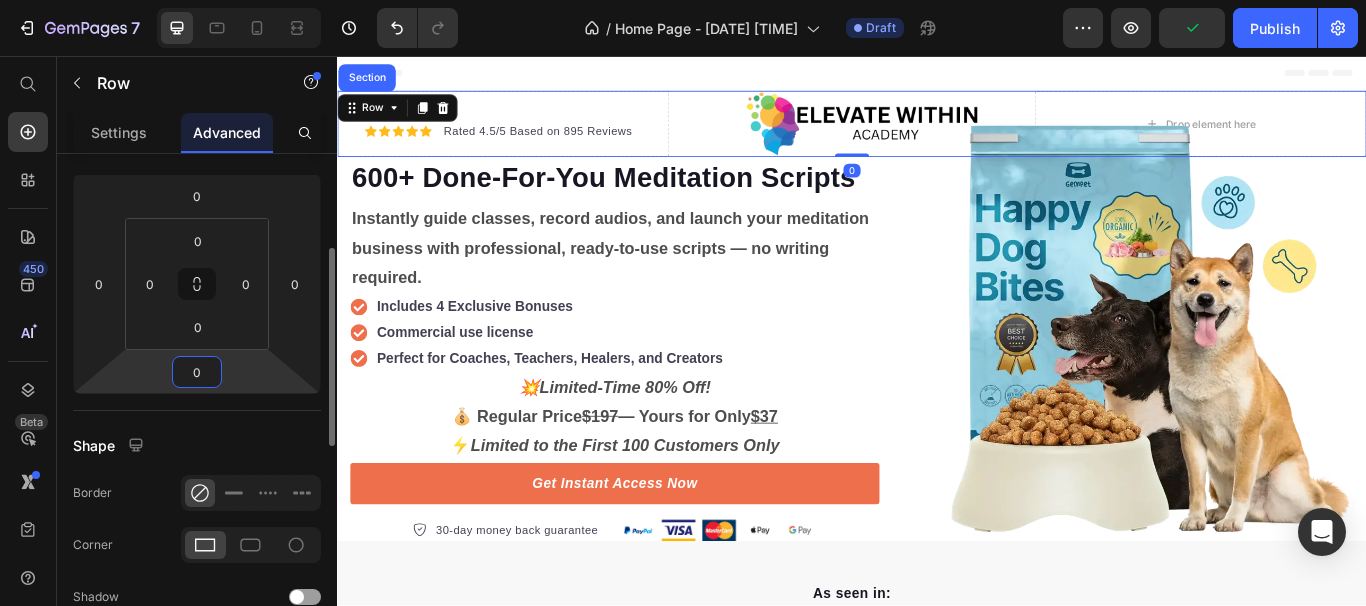 click on "Spacing (px) 0 0 0 0 0 0 0 0" 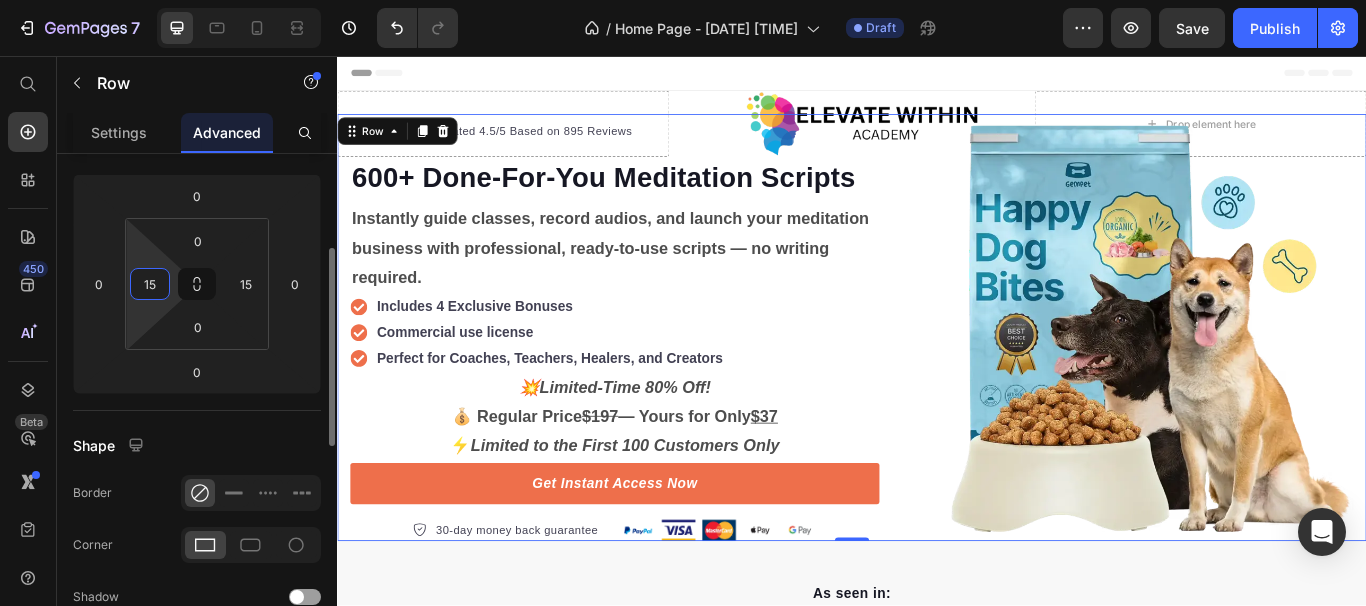 click on "15" at bounding box center [150, 284] 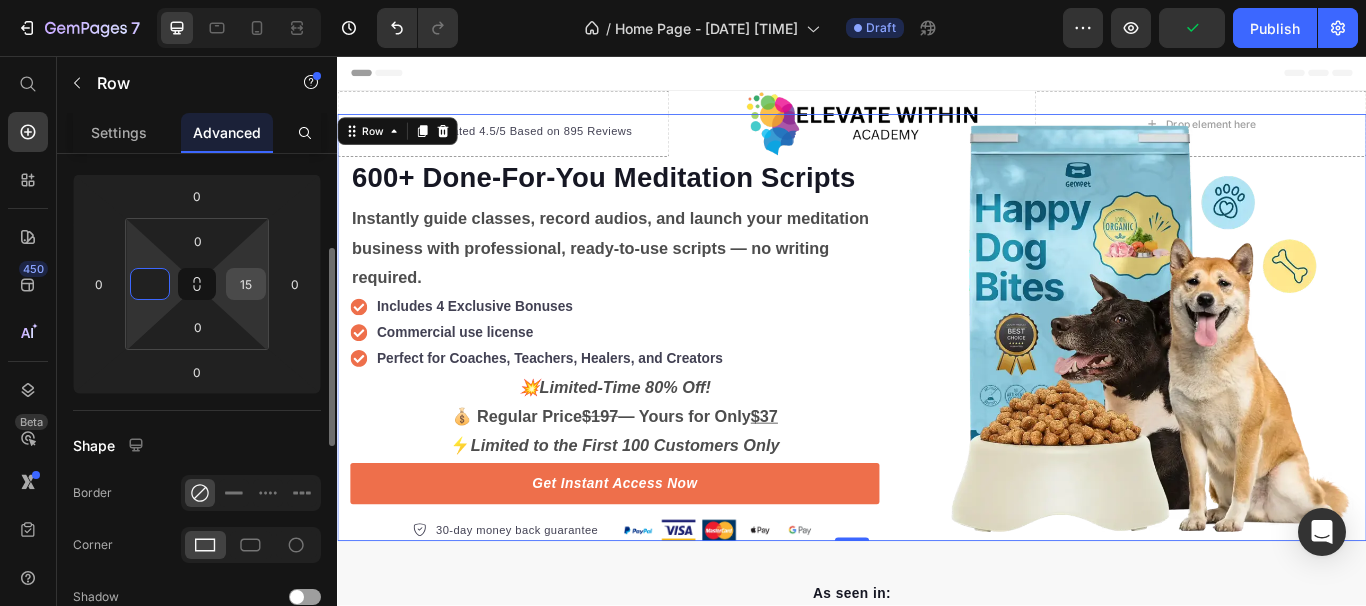 type on "0" 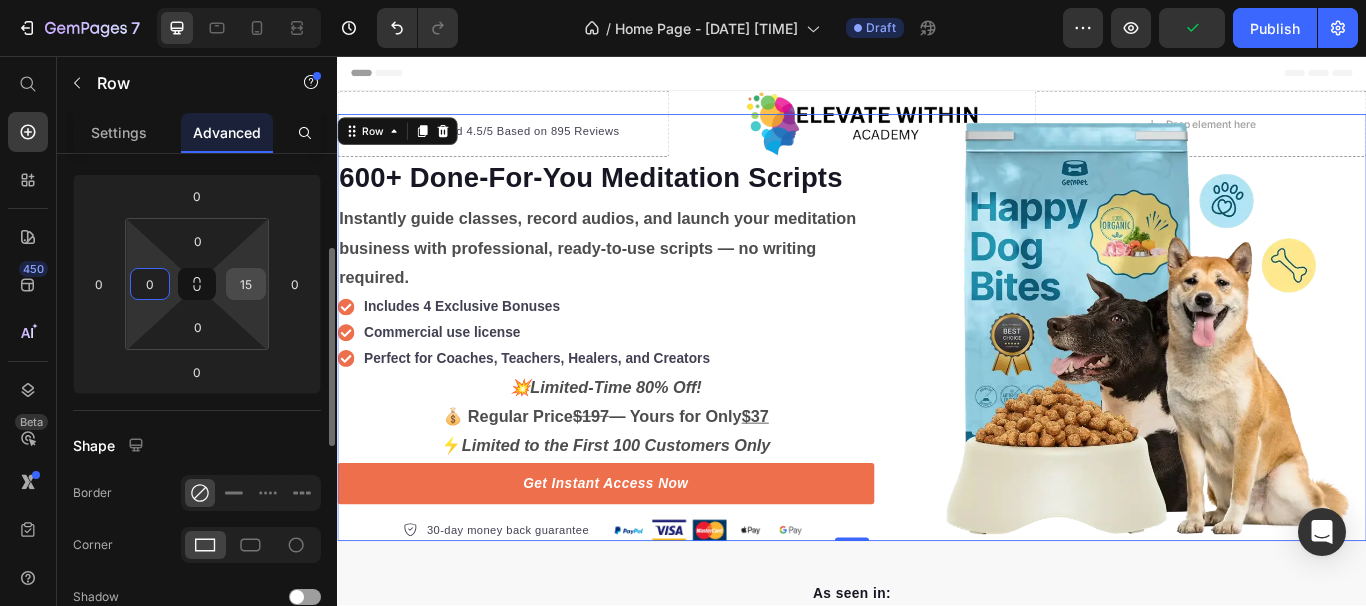 click on "15" at bounding box center (246, 284) 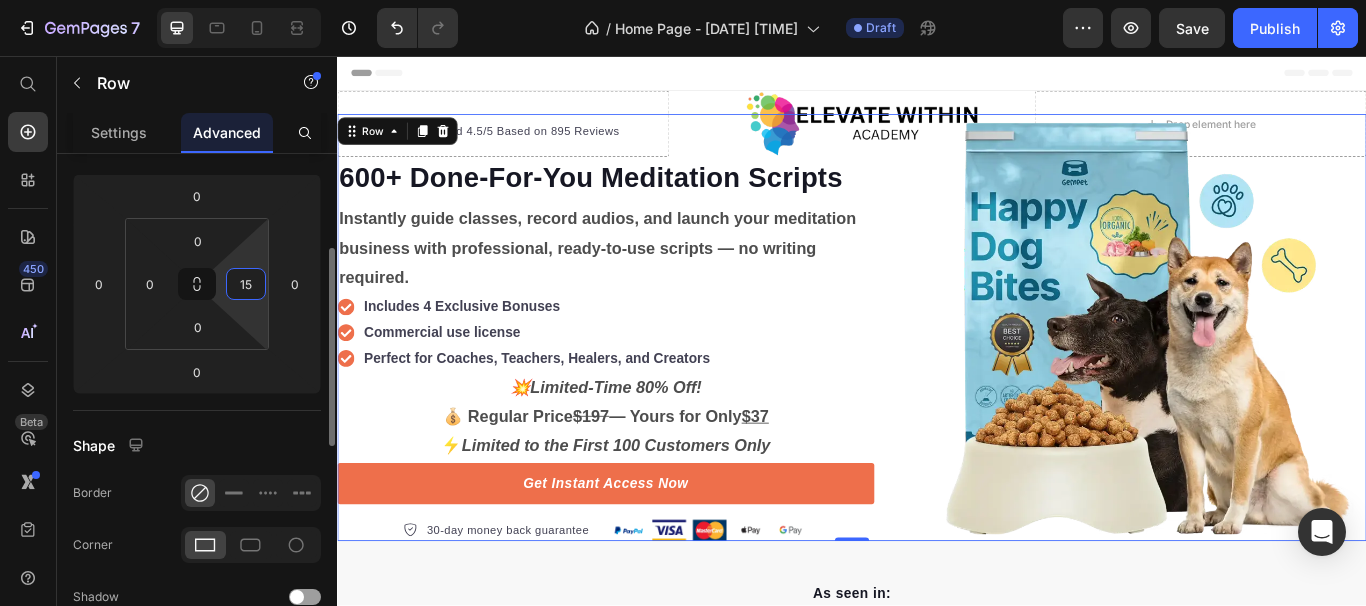 click on "15" at bounding box center (246, 284) 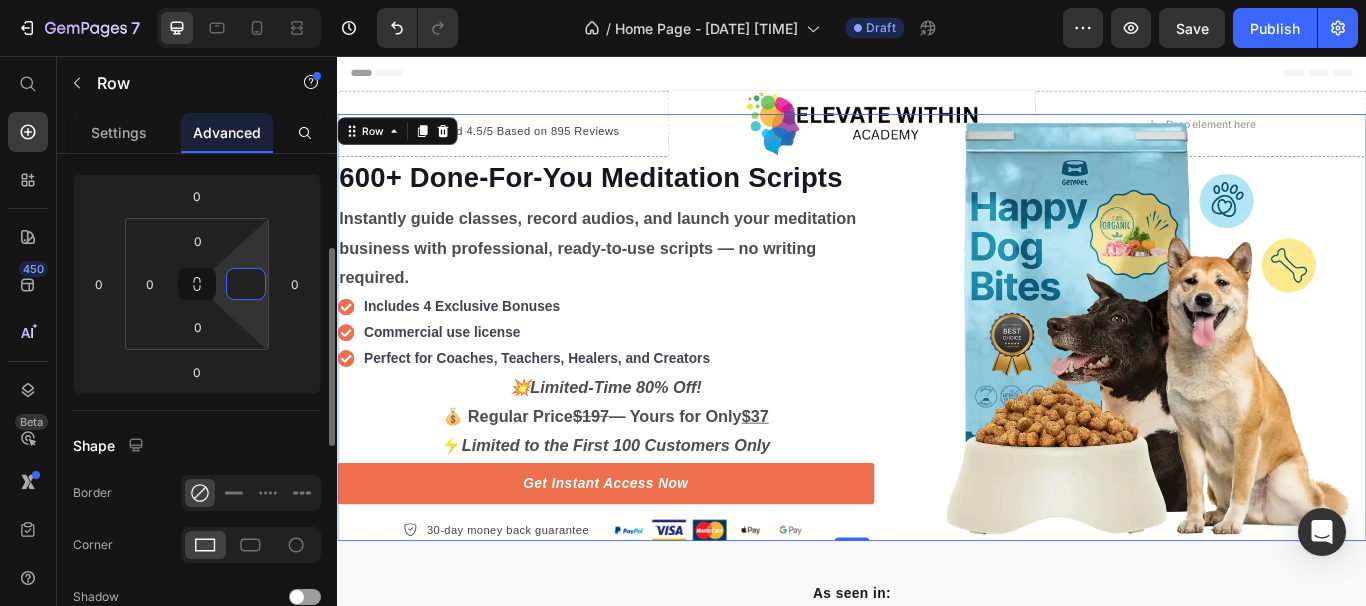 type on "0" 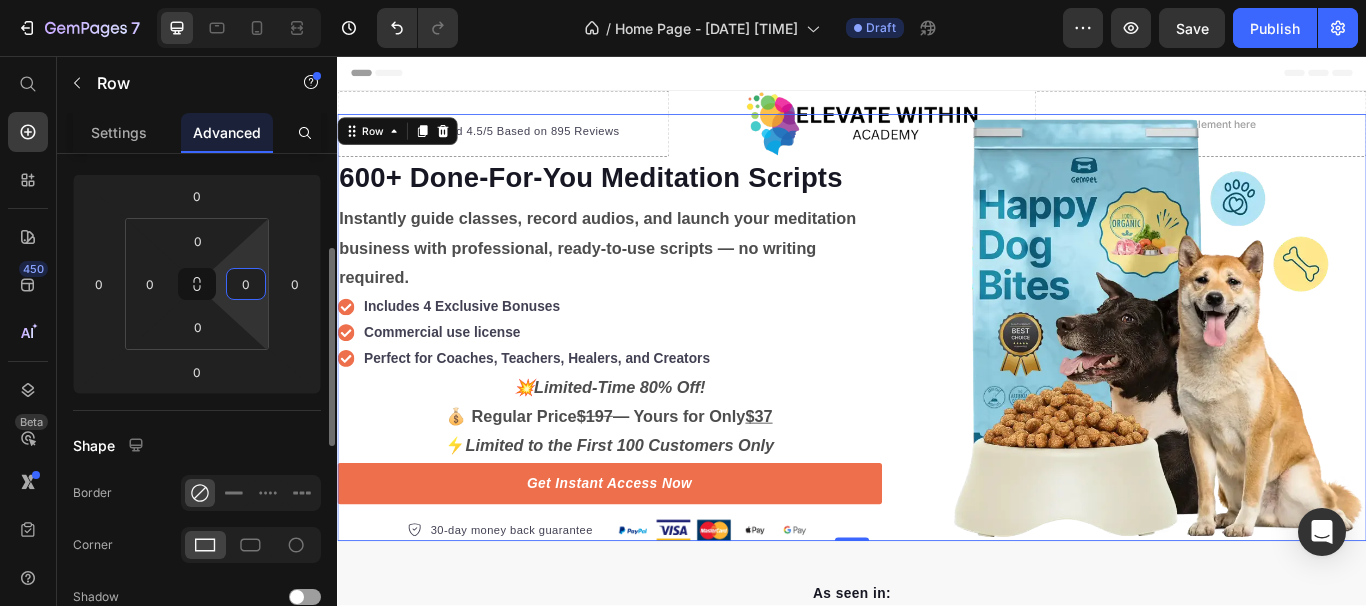 click on "Spacing (px)" at bounding box center [197, 144] 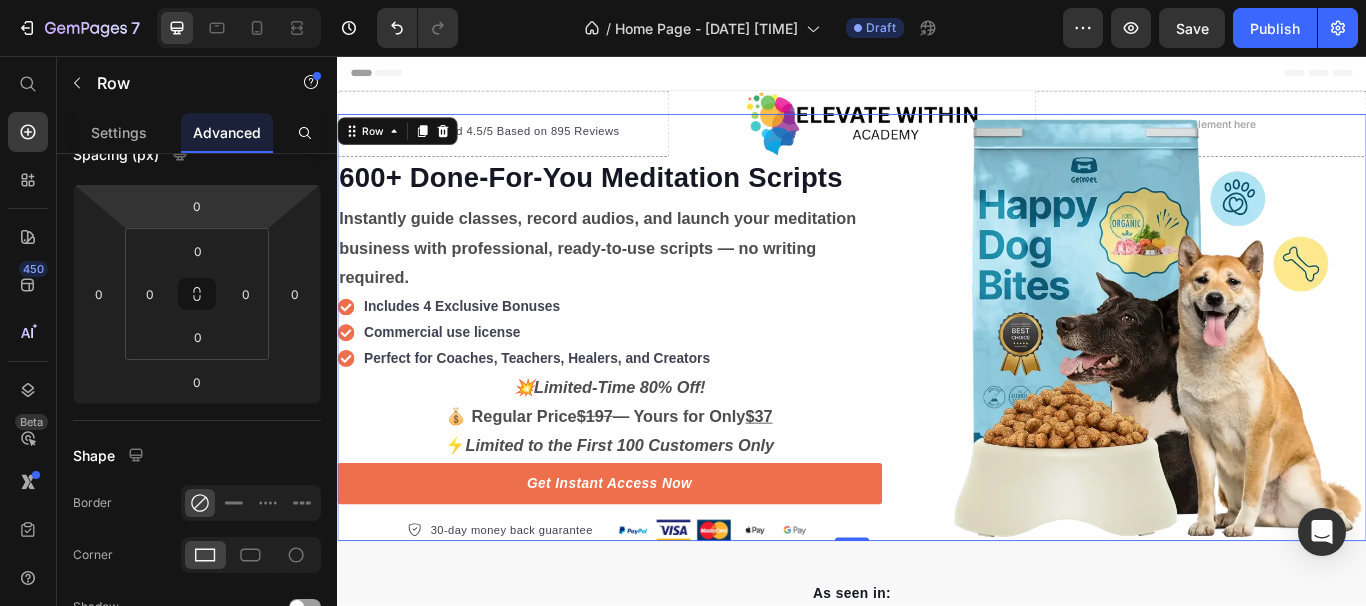 scroll, scrollTop: 0, scrollLeft: 0, axis: both 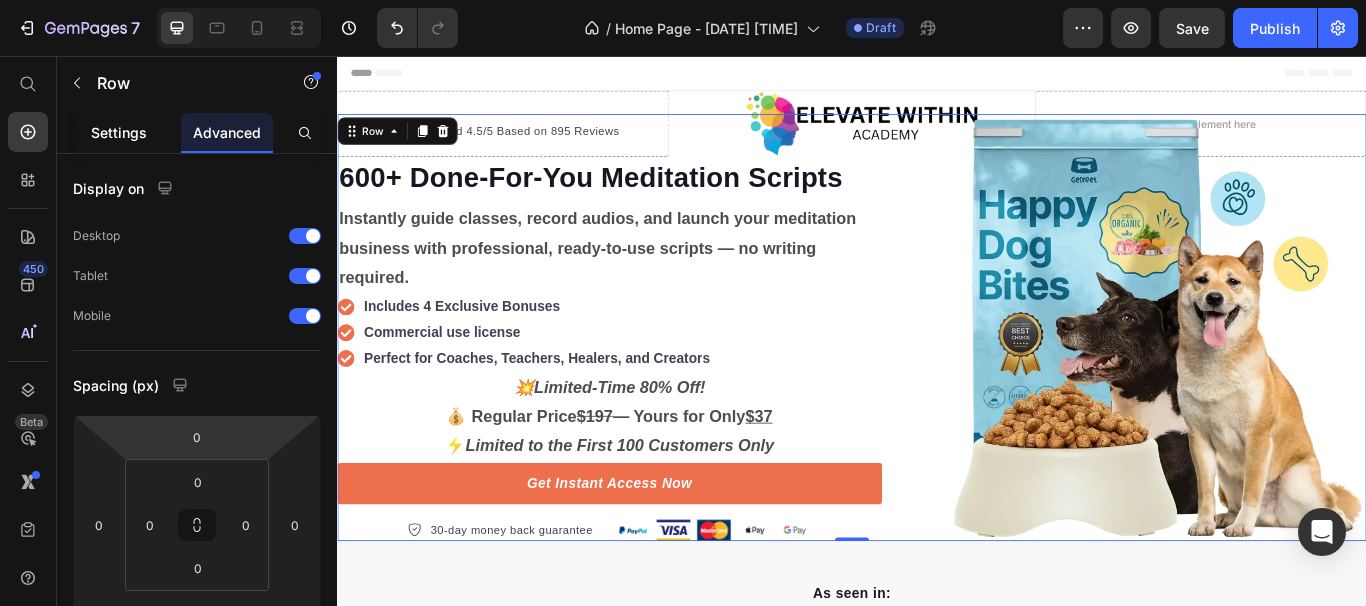 click on "Settings" at bounding box center (119, 132) 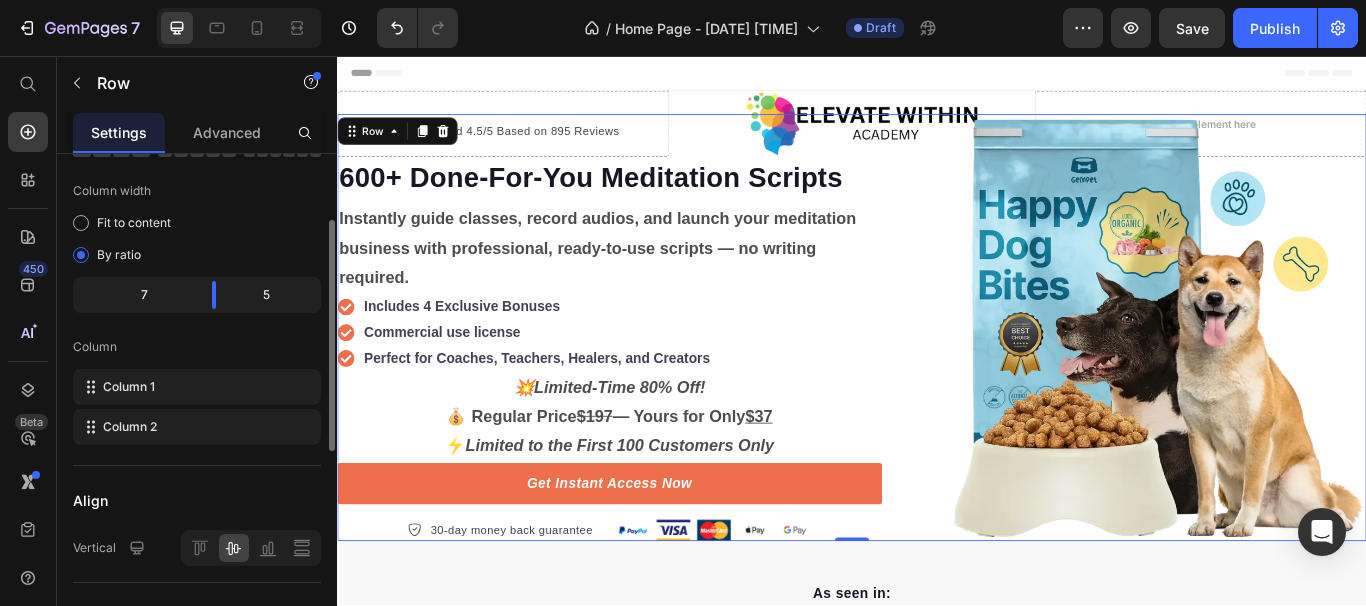 scroll, scrollTop: 144, scrollLeft: 0, axis: vertical 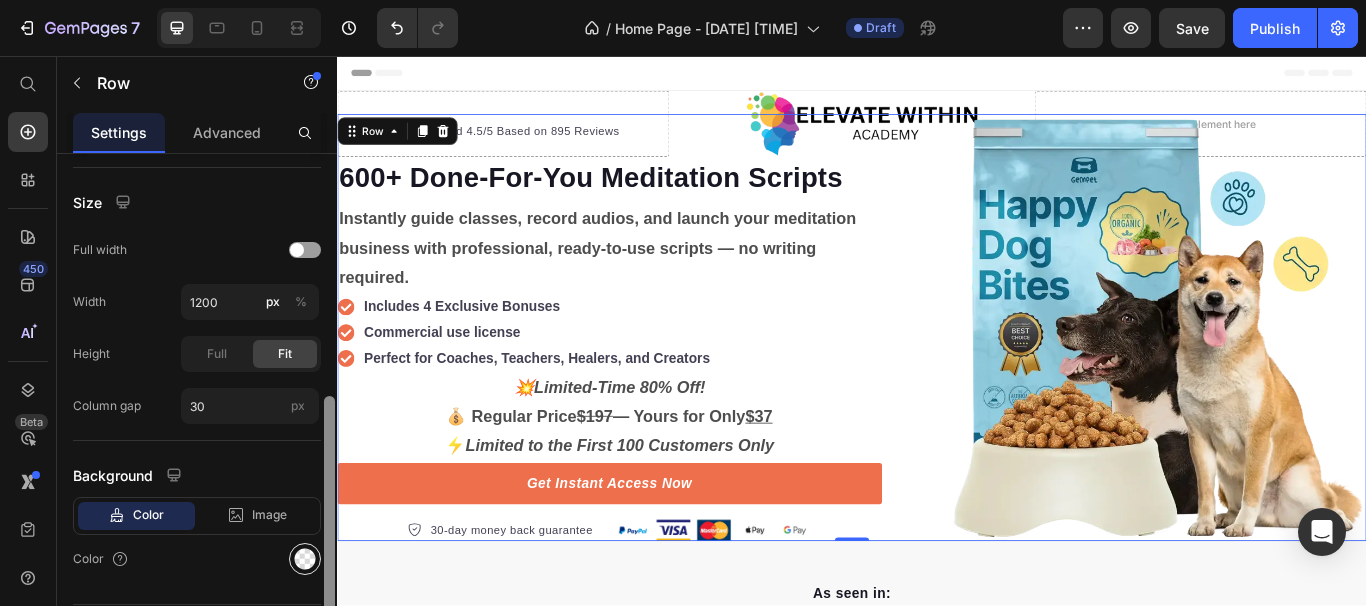 drag, startPoint x: 327, startPoint y: 347, endPoint x: 307, endPoint y: 548, distance: 201.99257 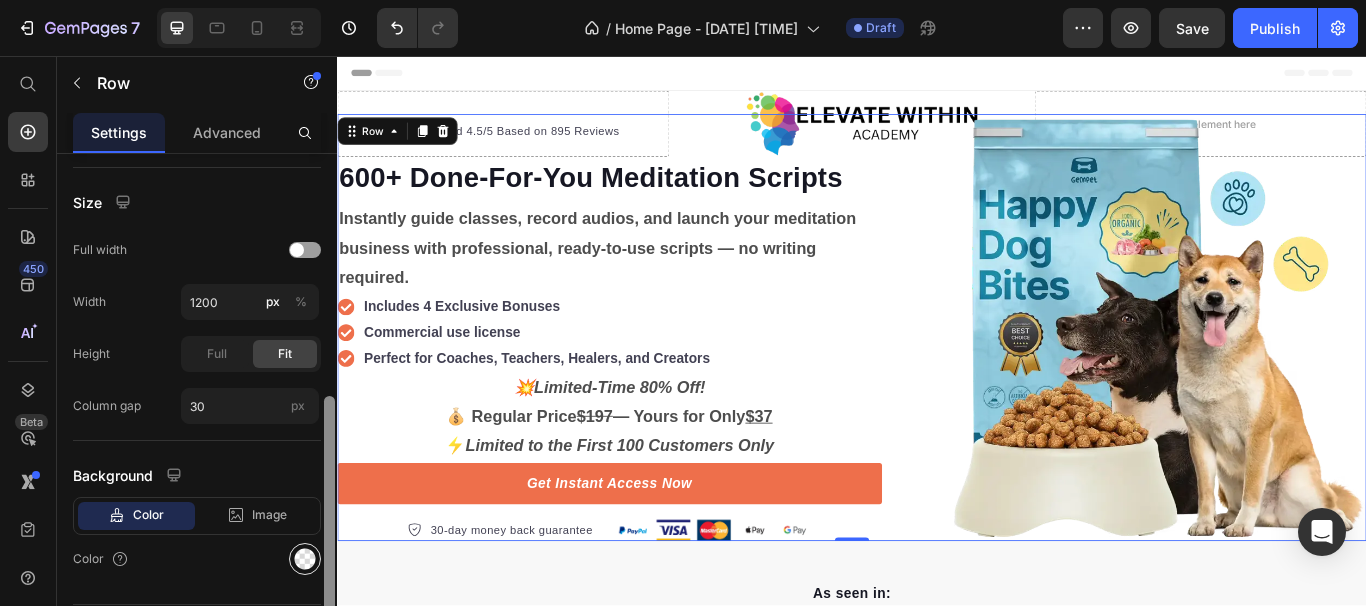 click on "Size Full width Width 1200 px % Height Full Fit Column gap 30 px Background Color Image Video  Color   Delete element" at bounding box center [197, 408] 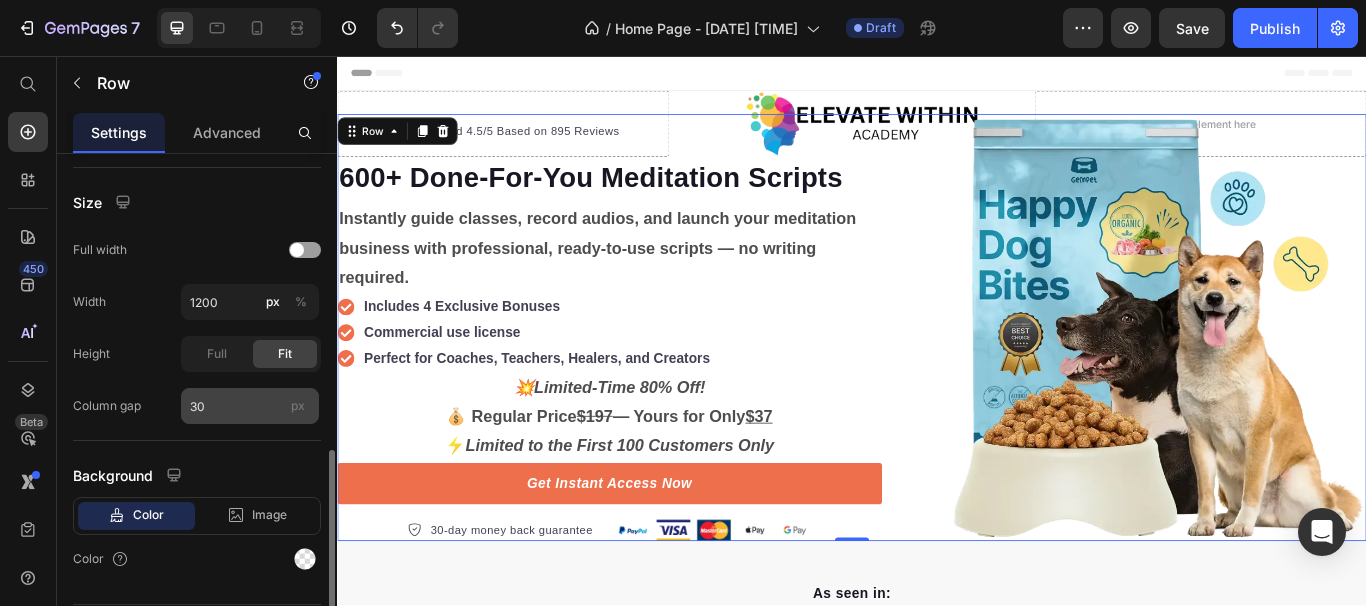 scroll, scrollTop: 586, scrollLeft: 0, axis: vertical 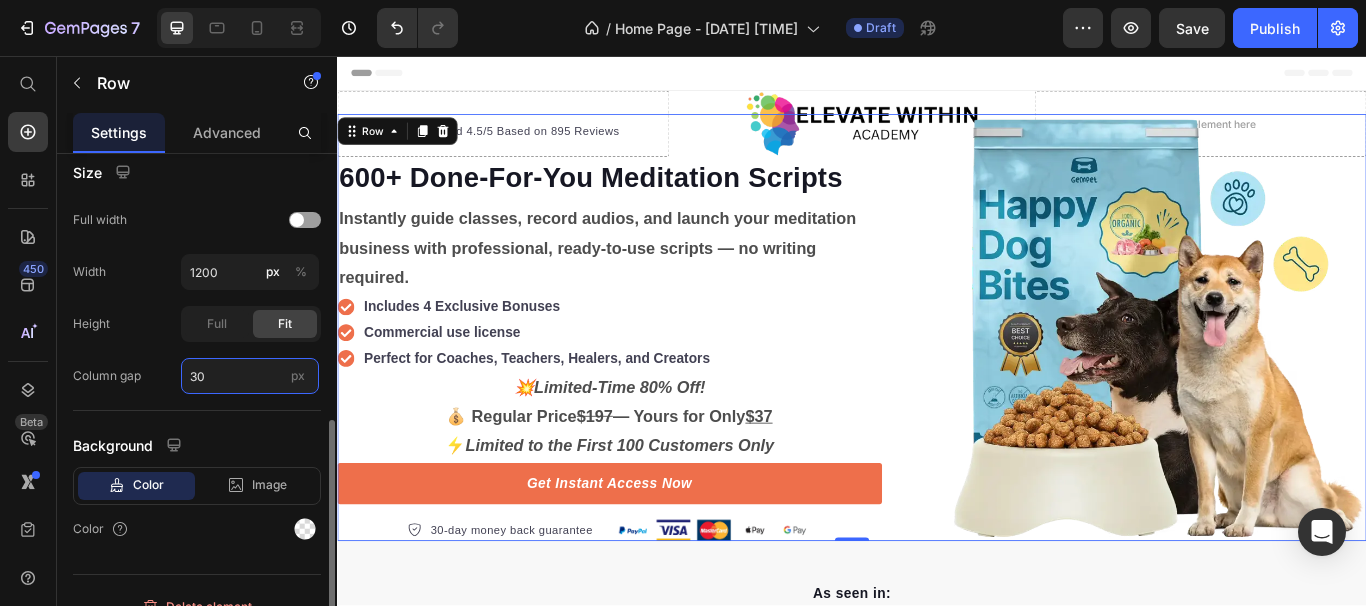 click on "30" at bounding box center [250, 376] 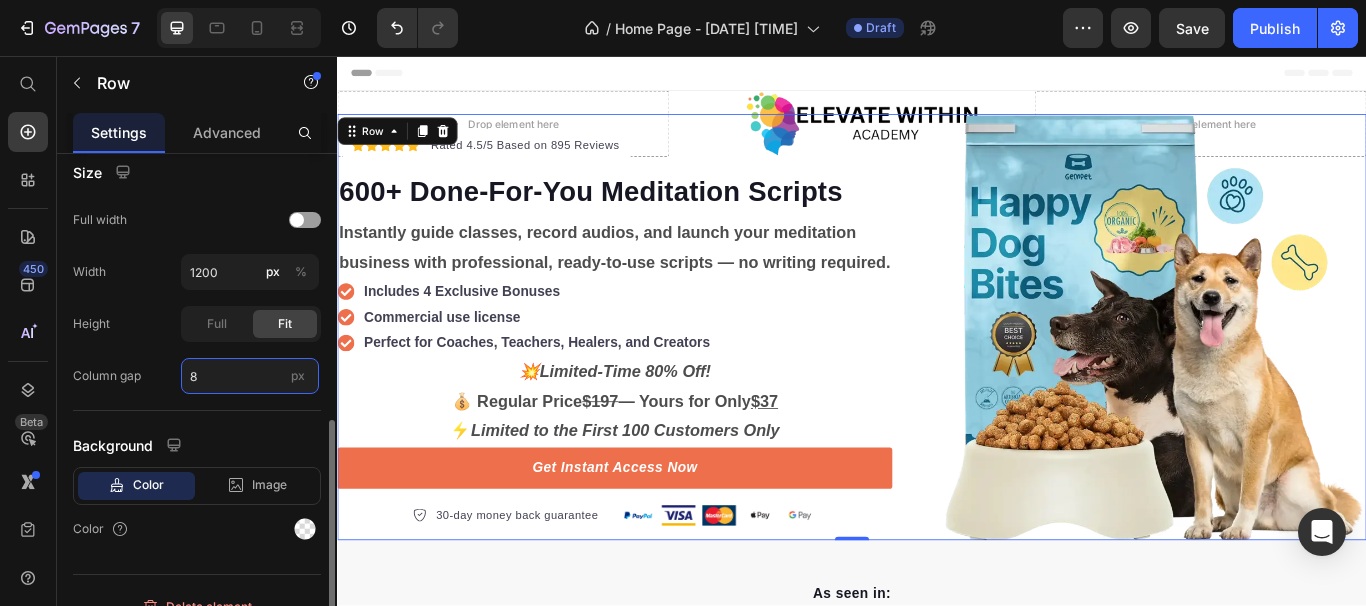 click on "8" at bounding box center [250, 376] 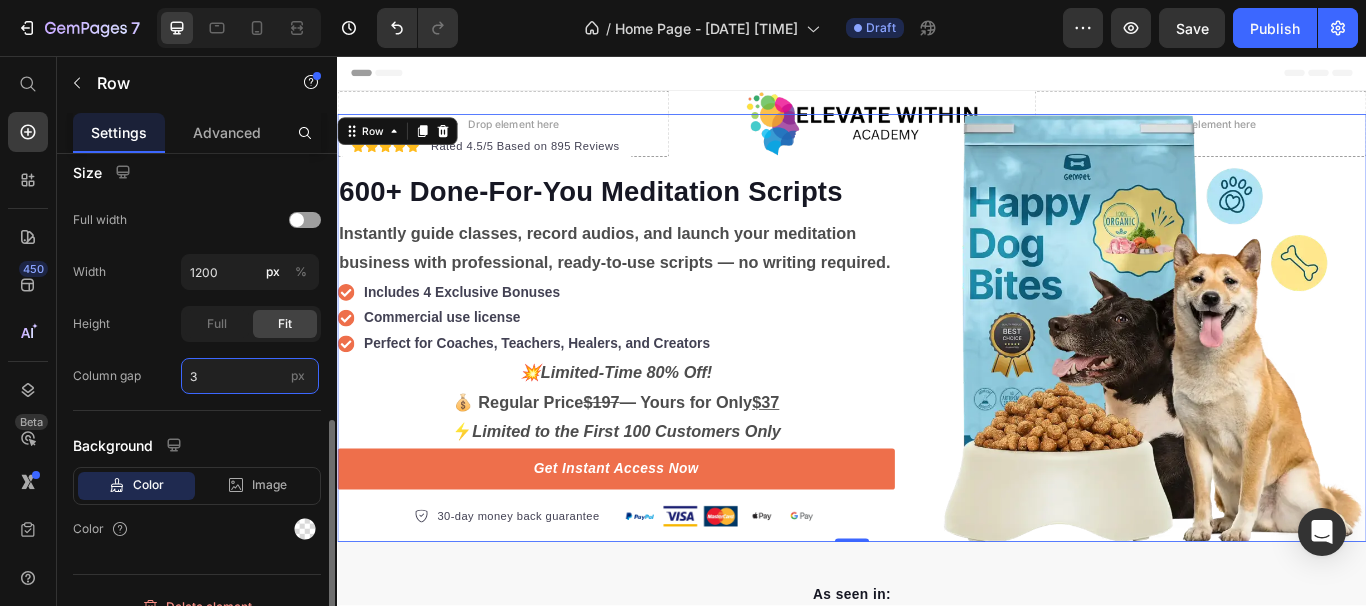 type on "30" 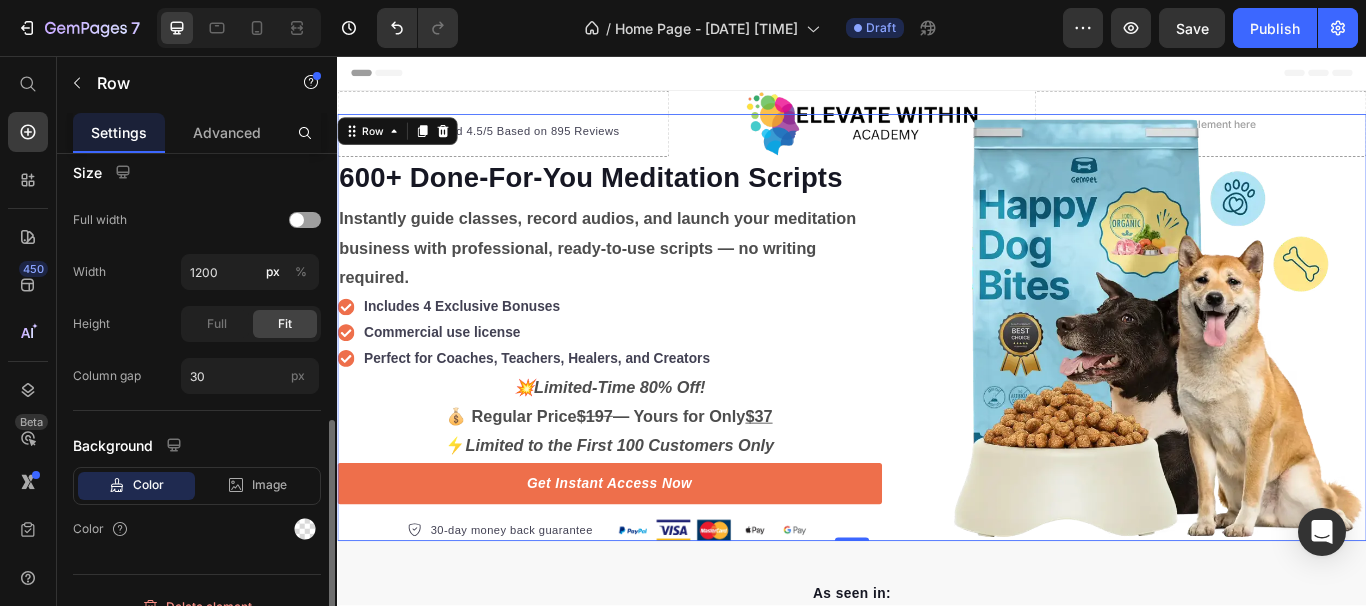 click on "Size Full width Width 1200 px % Height Full Fit Column gap 30 px" 